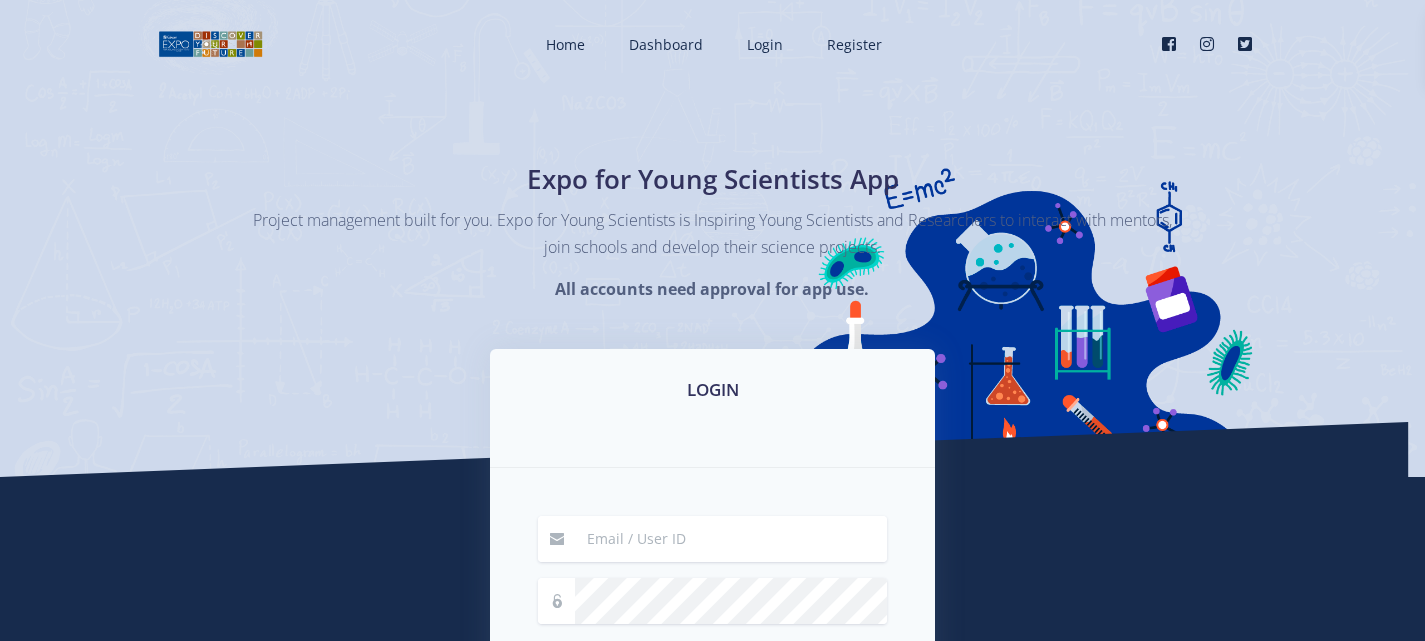 scroll, scrollTop: 0, scrollLeft: 0, axis: both 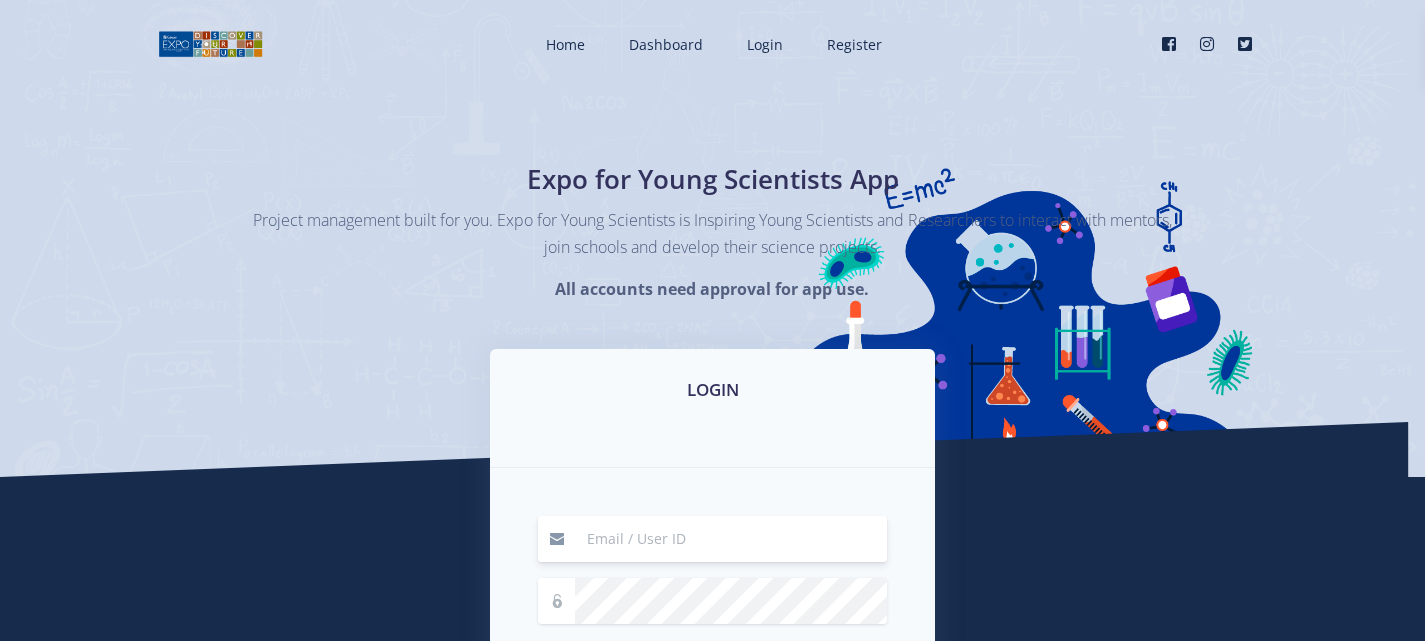 type on "hassenmoe@gmail.com" 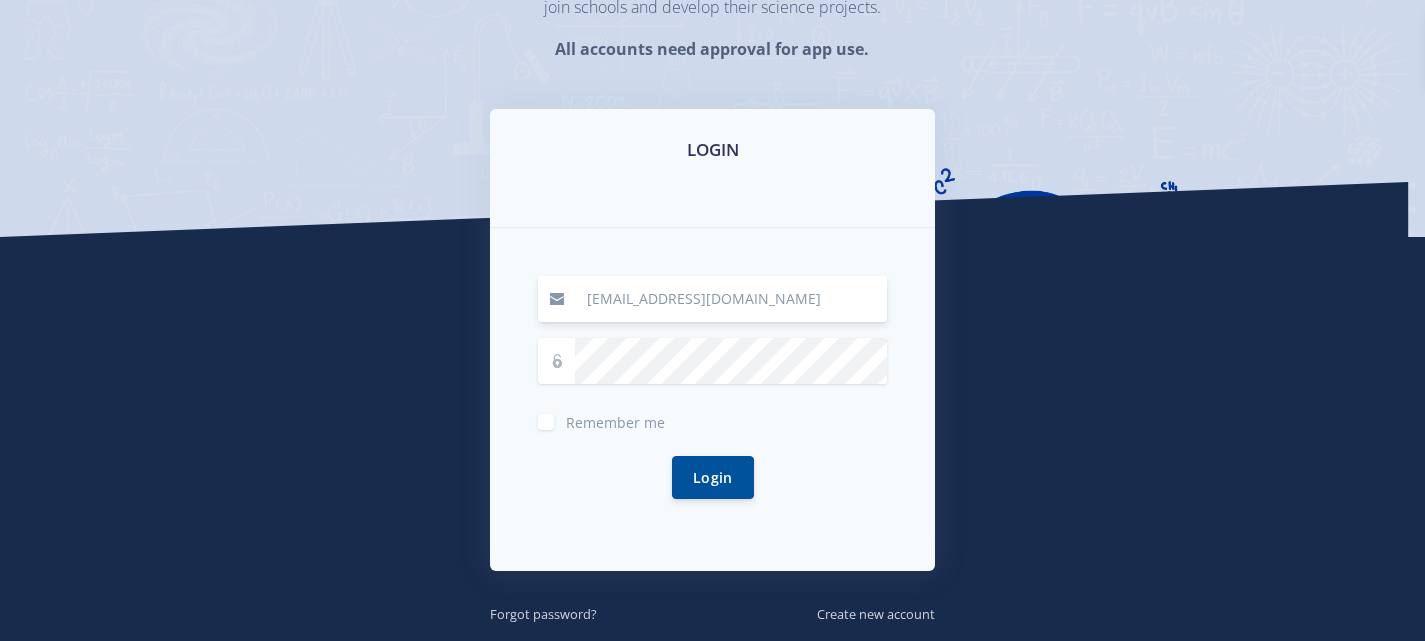 scroll, scrollTop: 343, scrollLeft: 0, axis: vertical 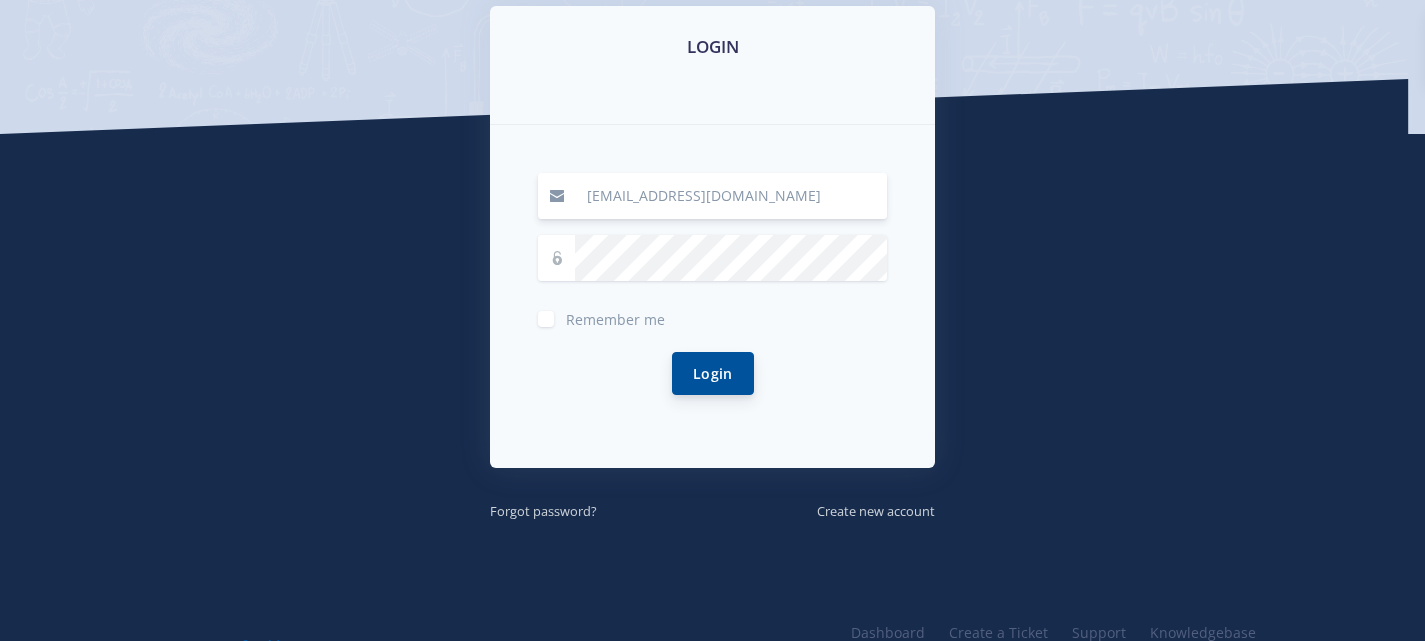 click on "Login" at bounding box center (713, 373) 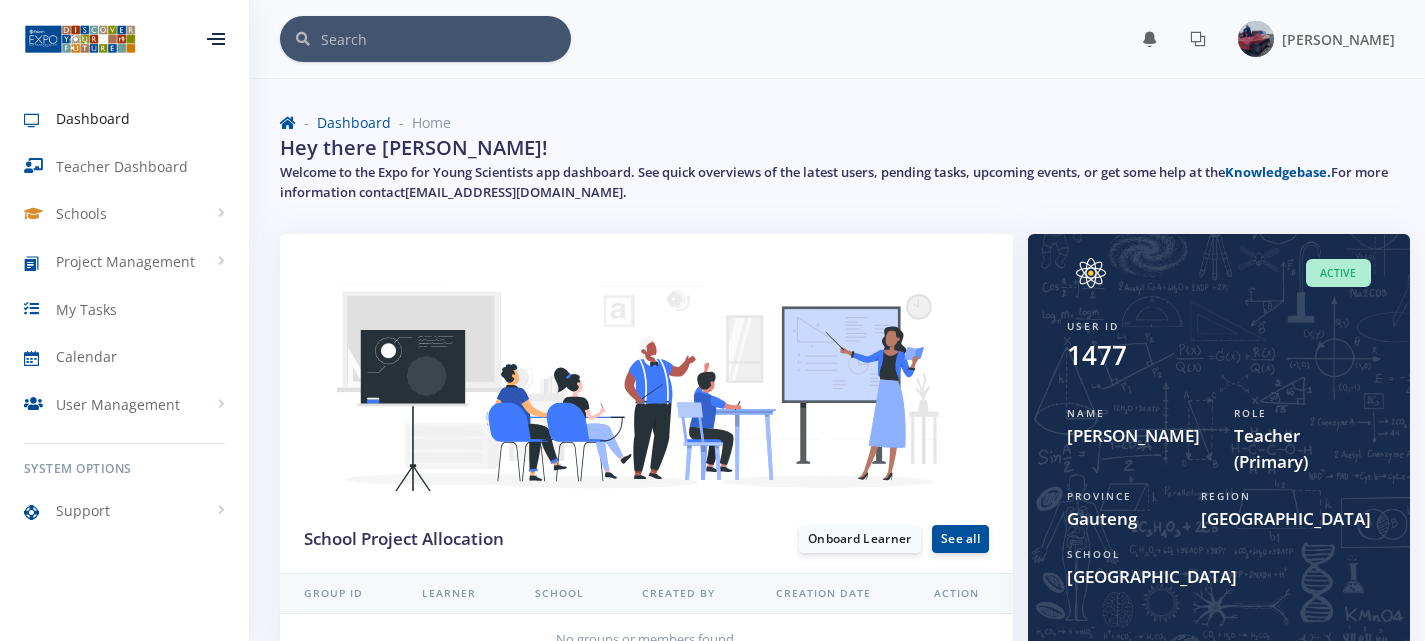 scroll, scrollTop: 0, scrollLeft: 0, axis: both 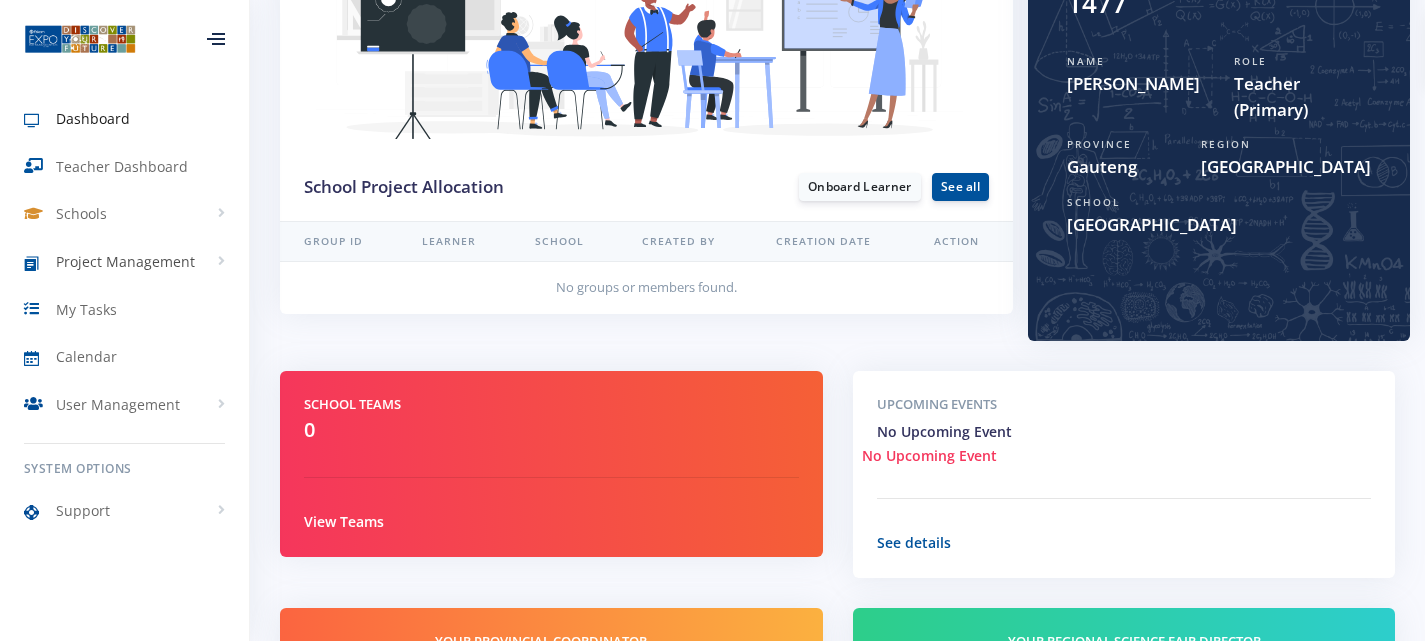click on "Project Management" at bounding box center [124, 262] 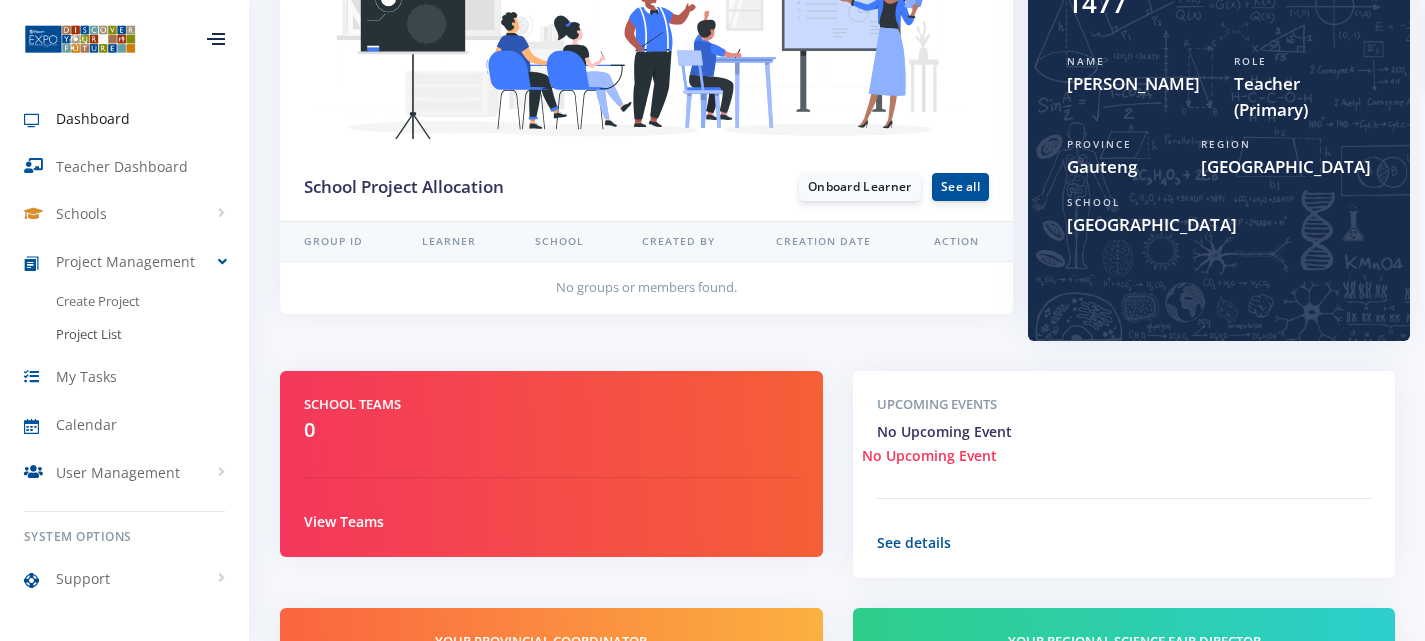 click on "Project List" at bounding box center [89, 335] 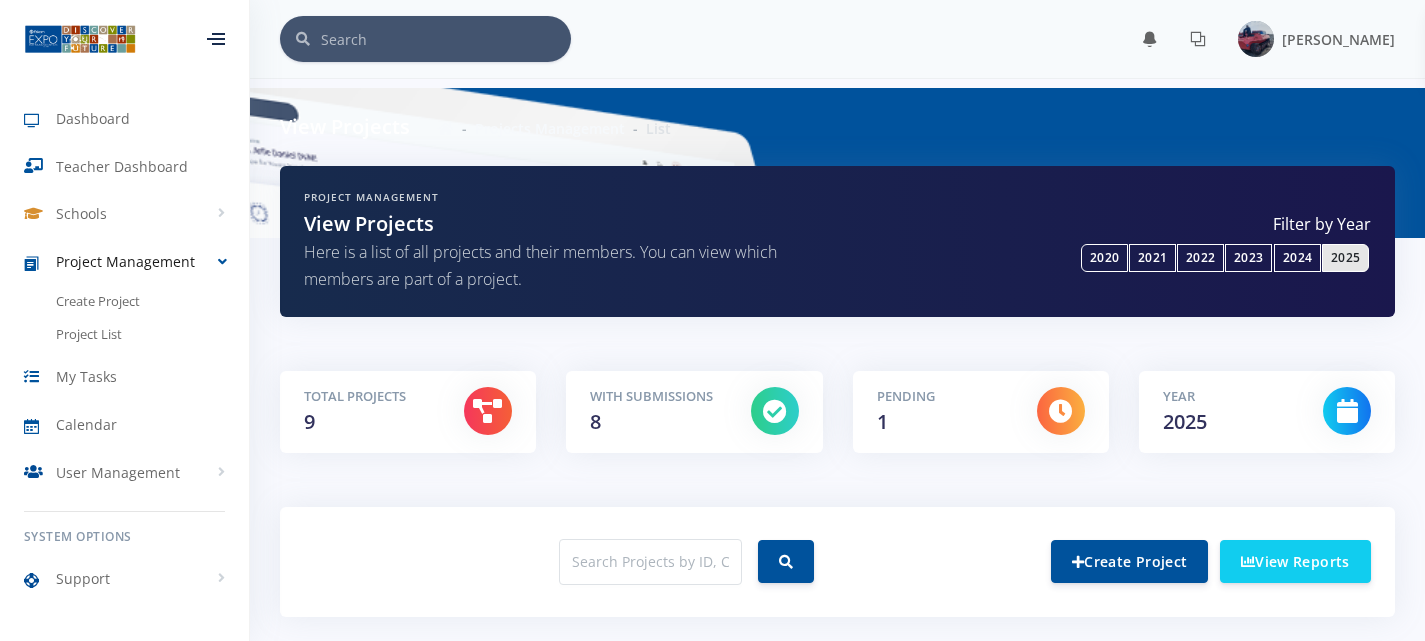 scroll, scrollTop: 0, scrollLeft: 0, axis: both 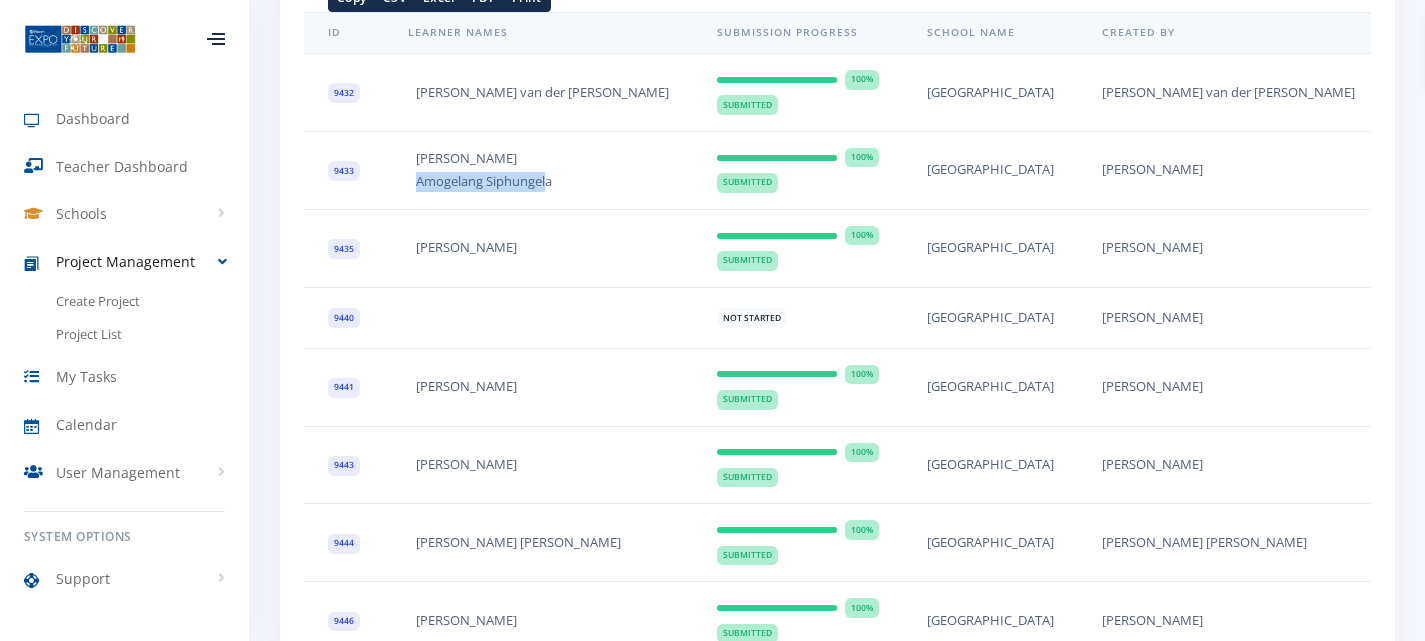 drag, startPoint x: 416, startPoint y: 186, endPoint x: 550, endPoint y: 185, distance: 134.00374 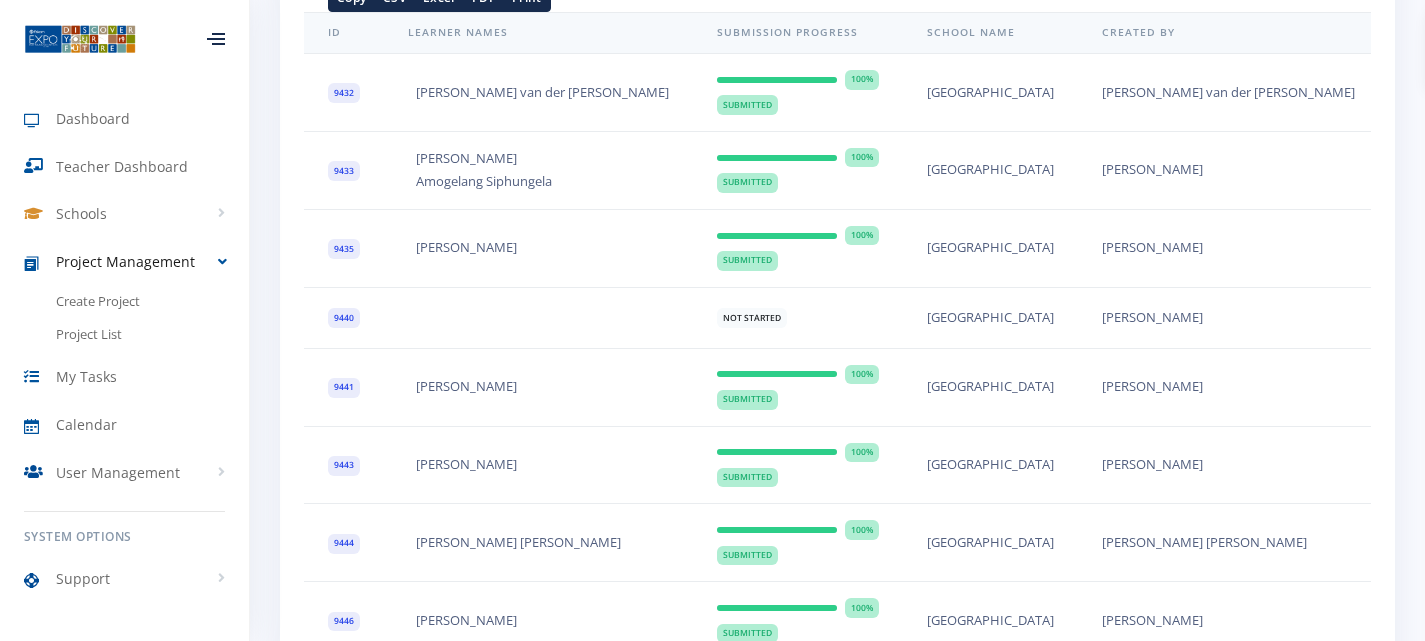 click on "[PERSON_NAME]
Amogelang Siphungela" at bounding box center (538, 170) 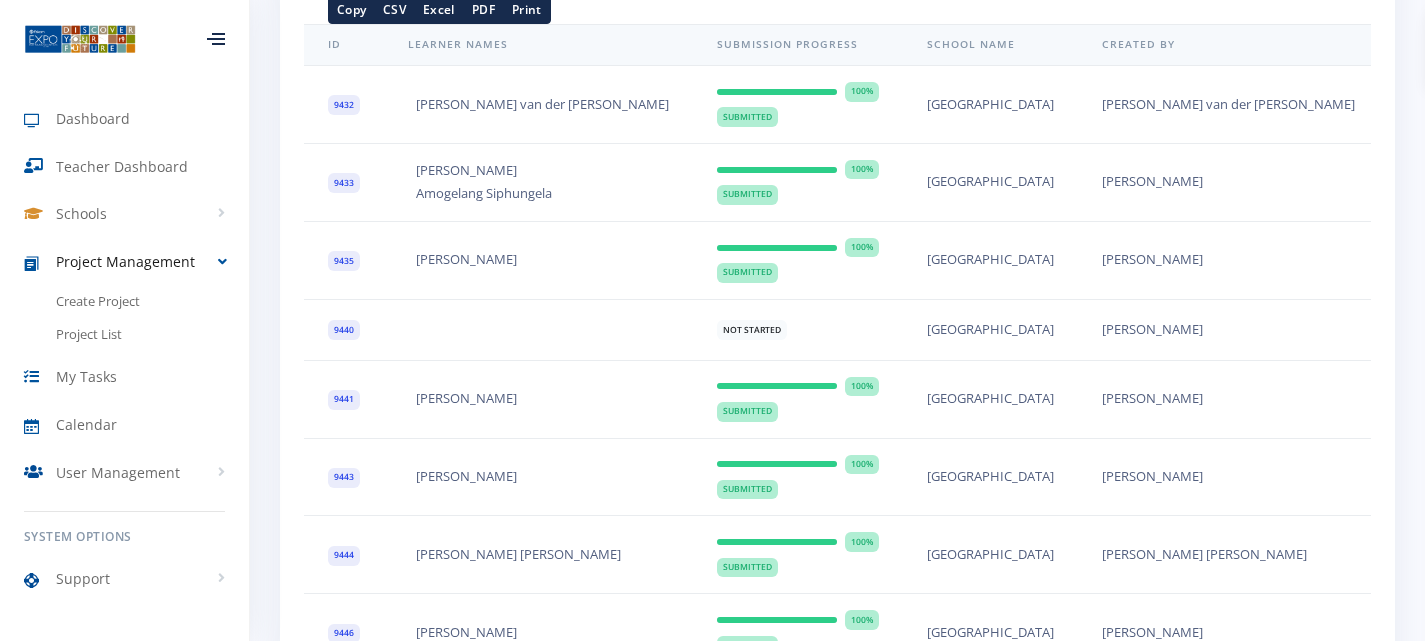 scroll, scrollTop: 784, scrollLeft: 0, axis: vertical 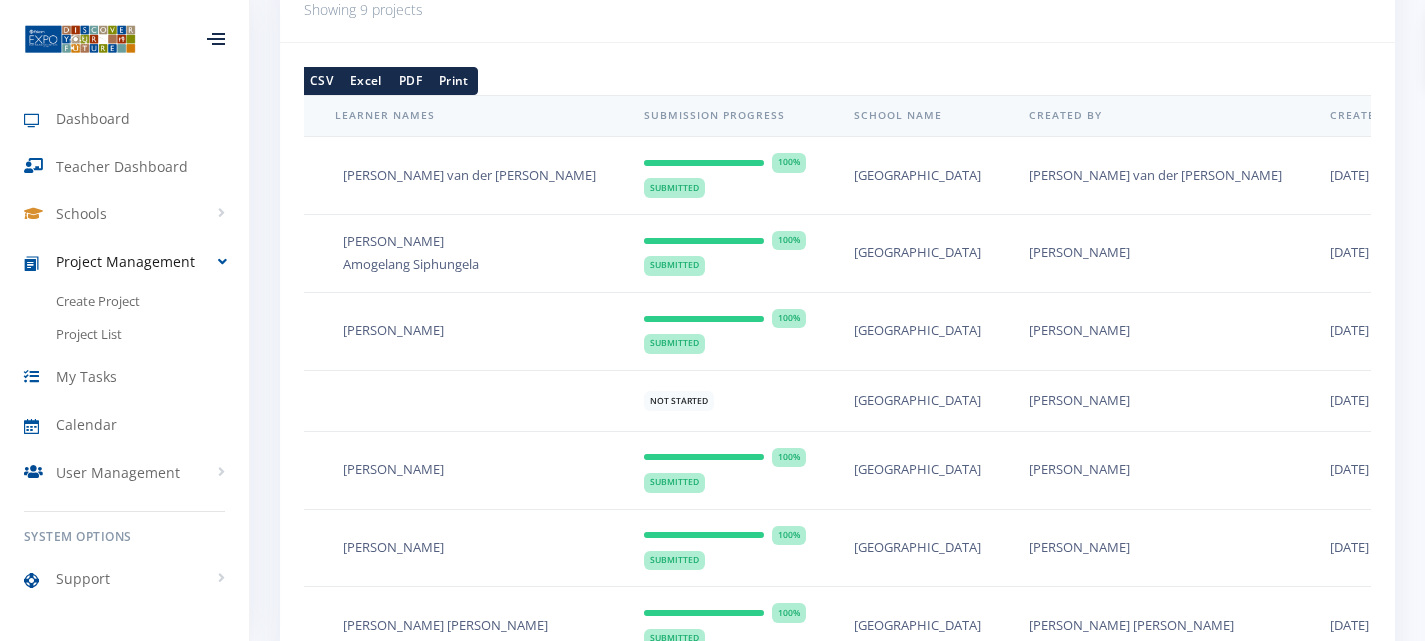 click on "View" at bounding box center (1490, 252) 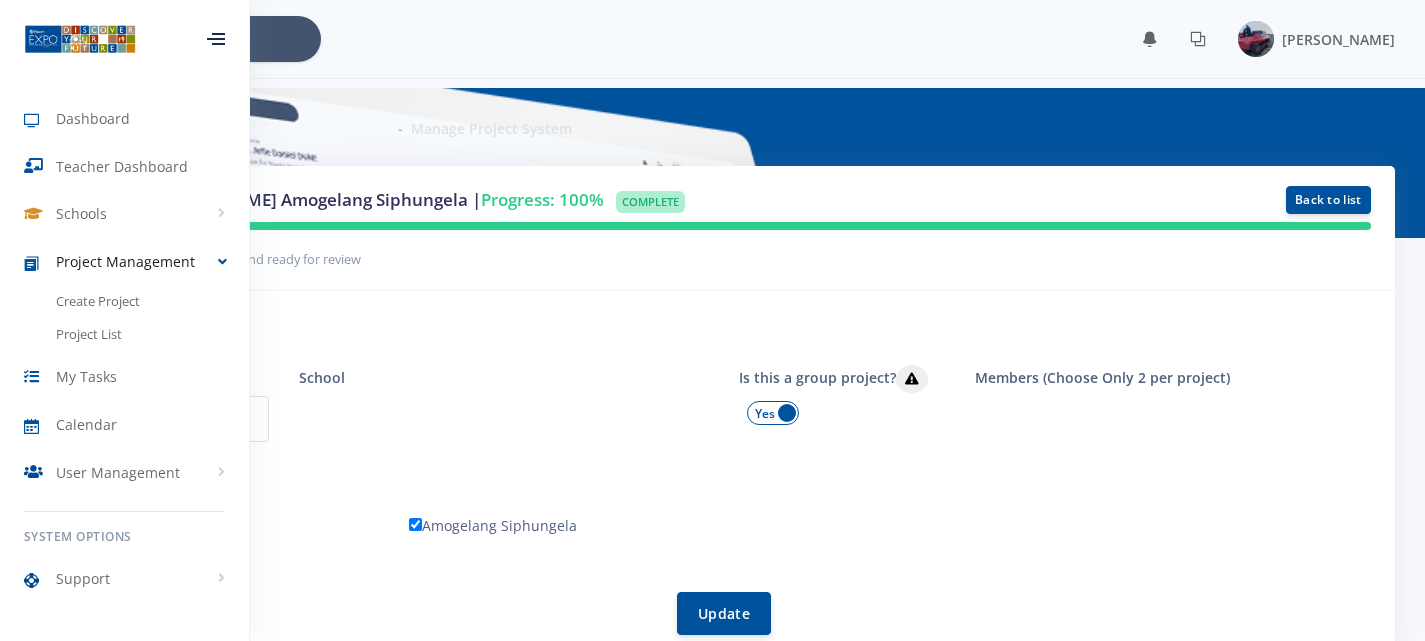 scroll, scrollTop: 0, scrollLeft: 0, axis: both 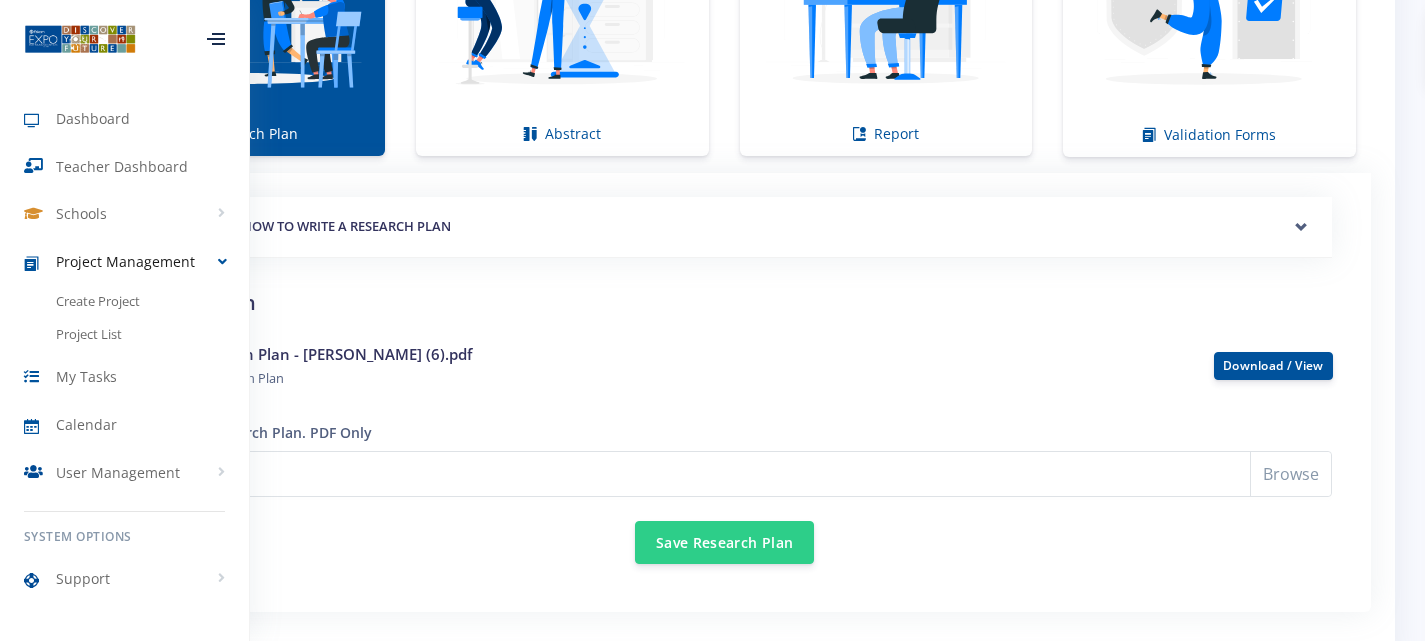 drag, startPoint x: 1438, startPoint y: 109, endPoint x: 1439, endPoint y: 463, distance: 354.0014 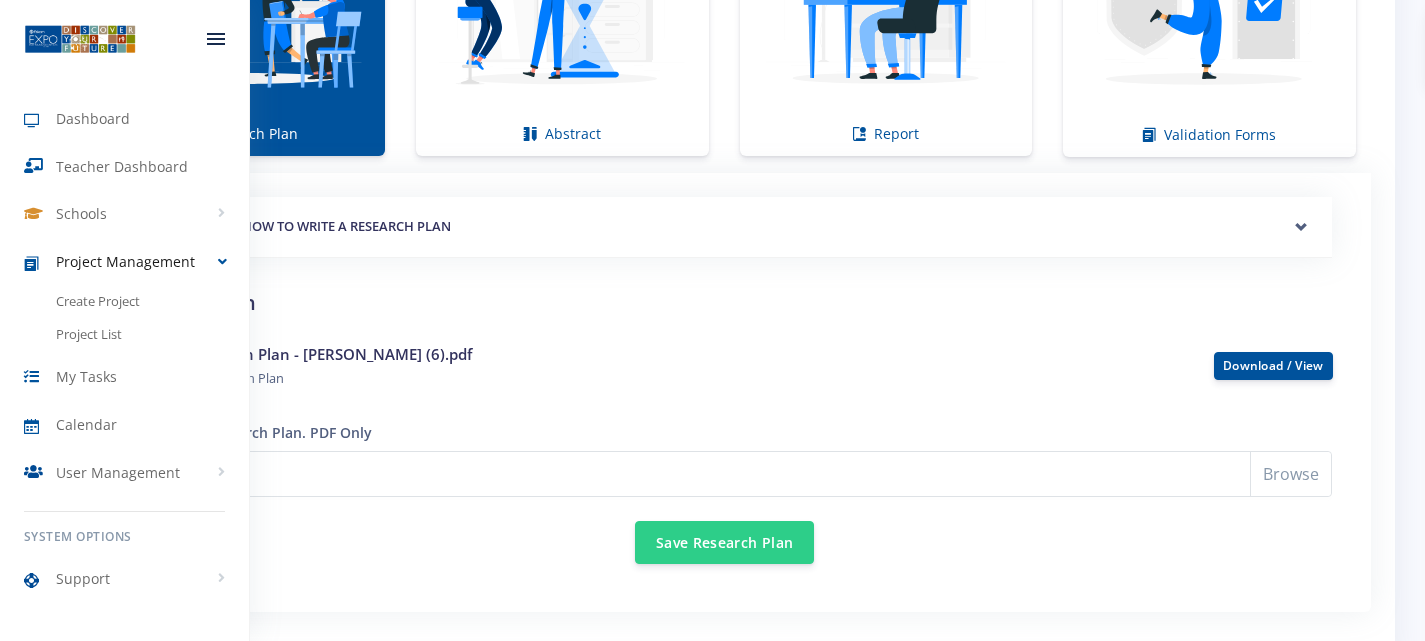 click at bounding box center (216, 39) 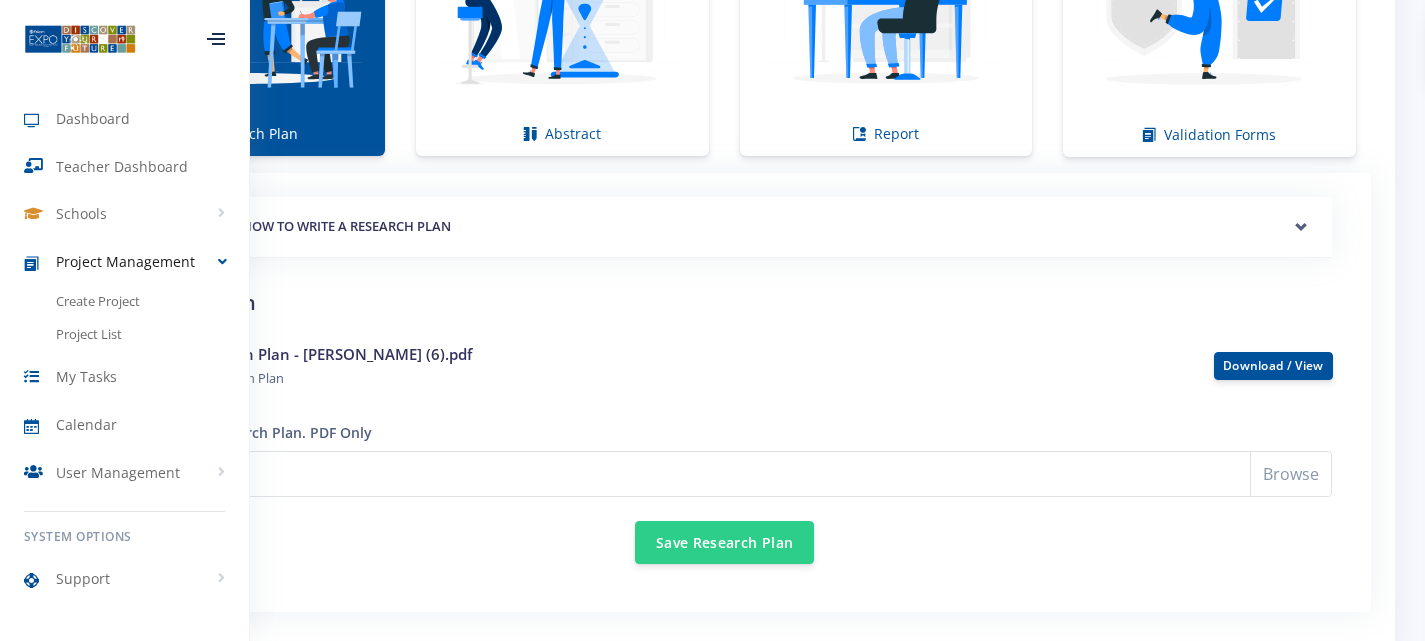 click at bounding box center [216, 39] 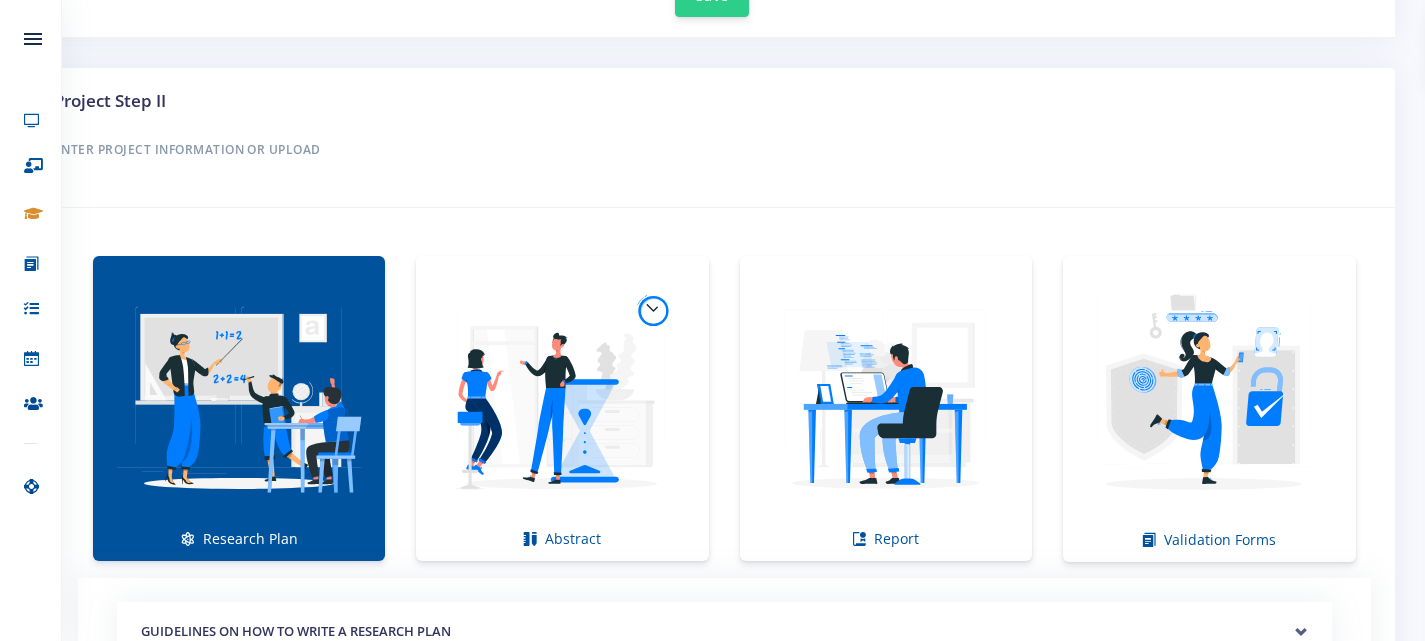 scroll, scrollTop: 1310, scrollLeft: 0, axis: vertical 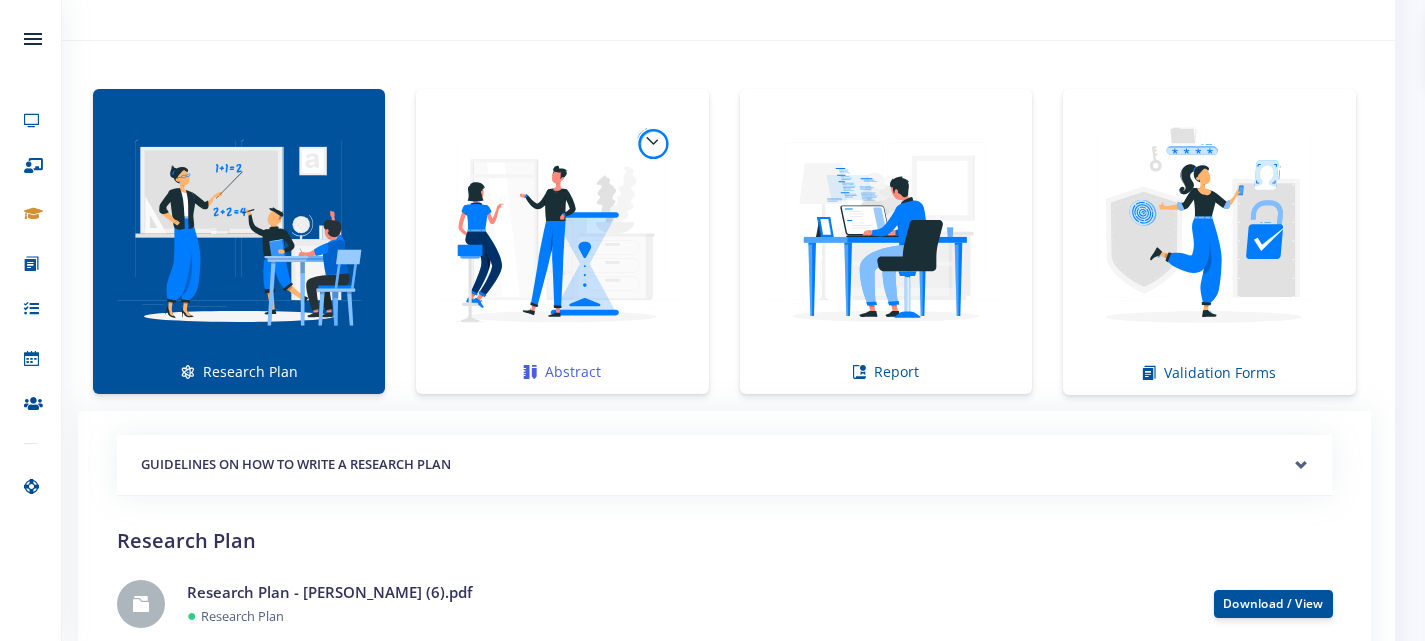 click at bounding box center [562, 231] 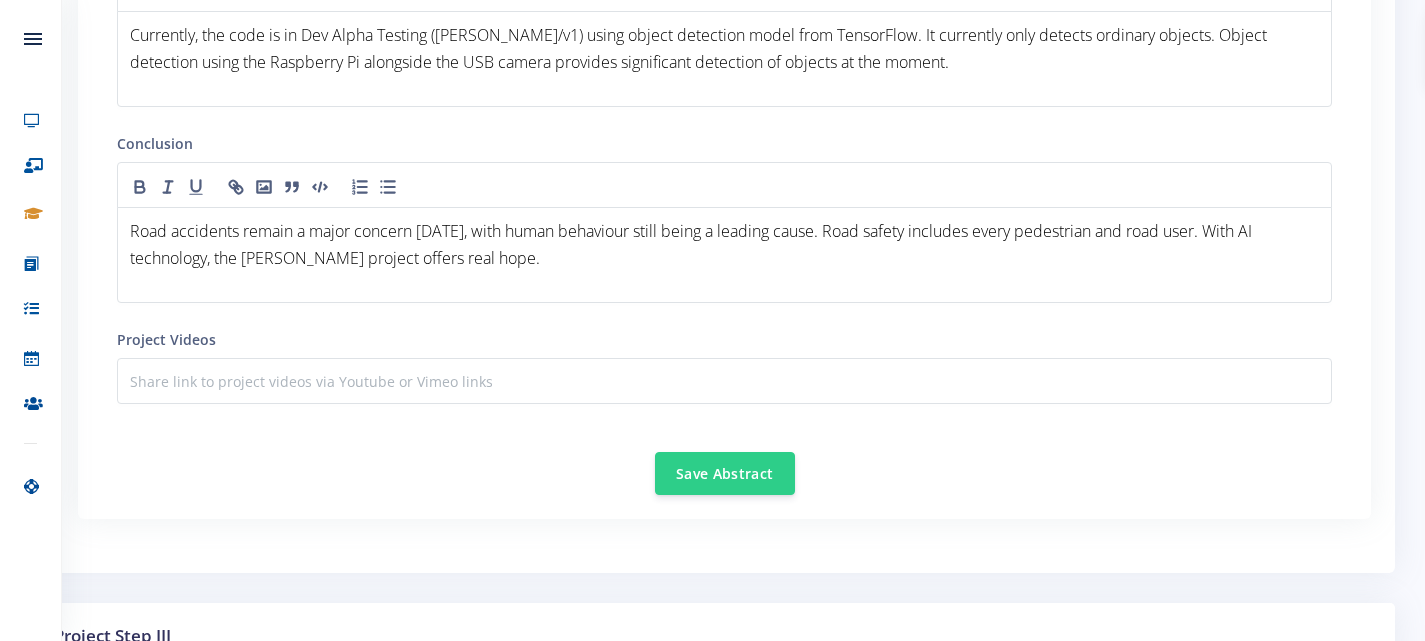 scroll, scrollTop: 2465, scrollLeft: 0, axis: vertical 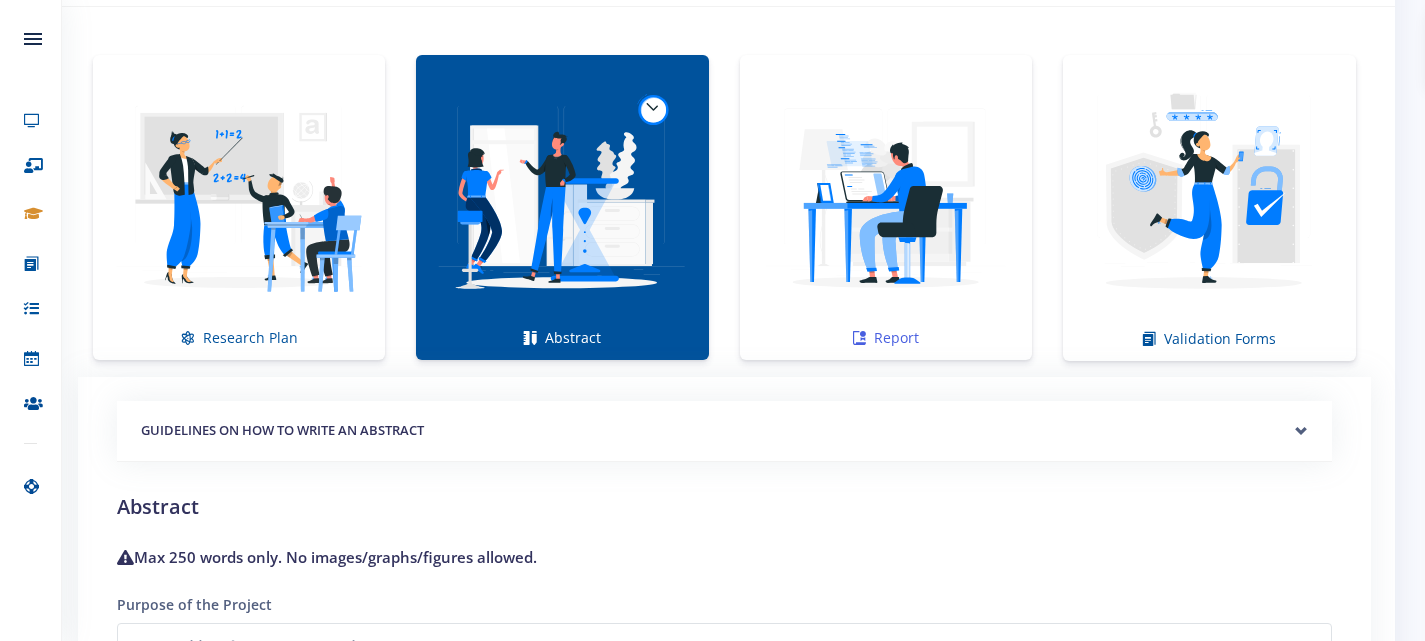 click at bounding box center [886, 197] 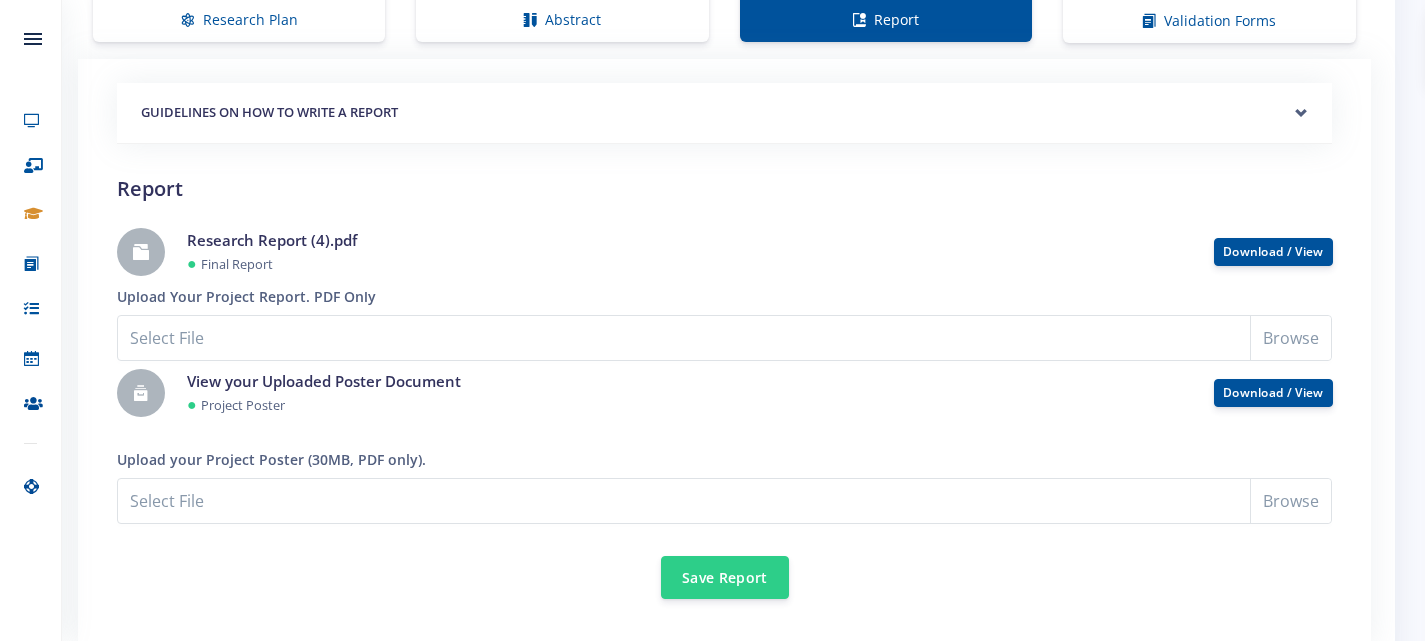 scroll, scrollTop: 1690, scrollLeft: 0, axis: vertical 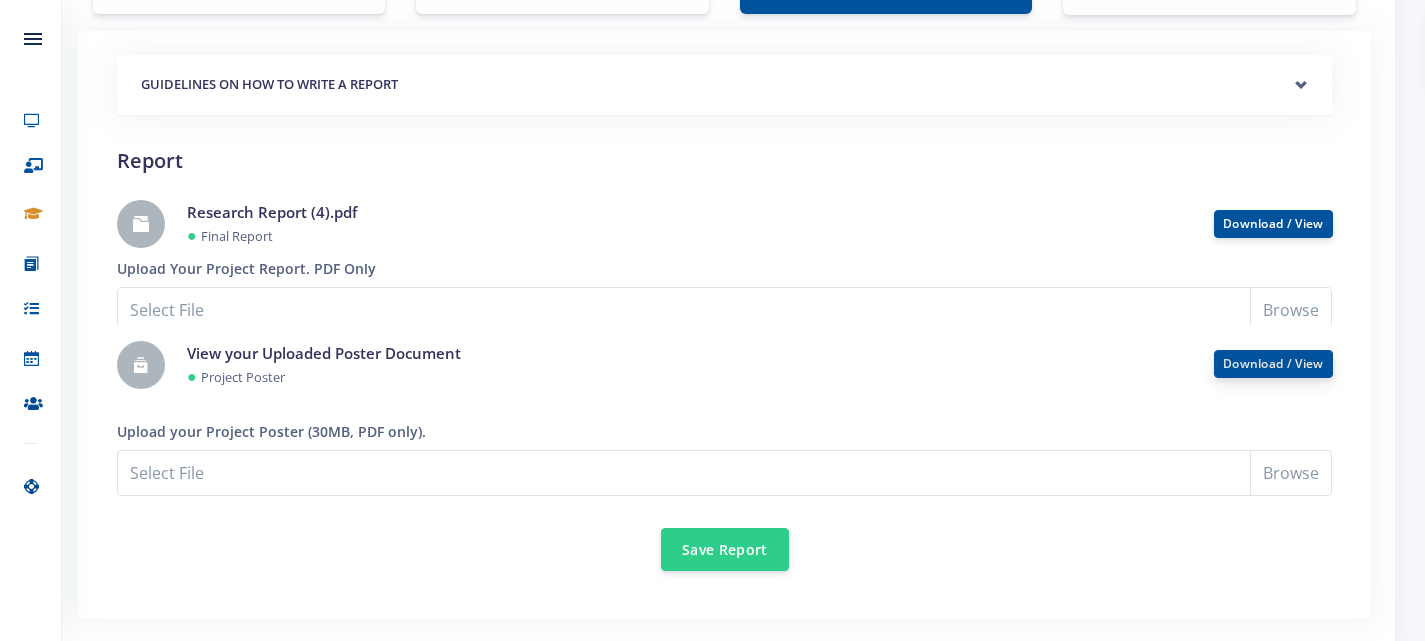 click on "Download
/ View" at bounding box center (1273, 363) 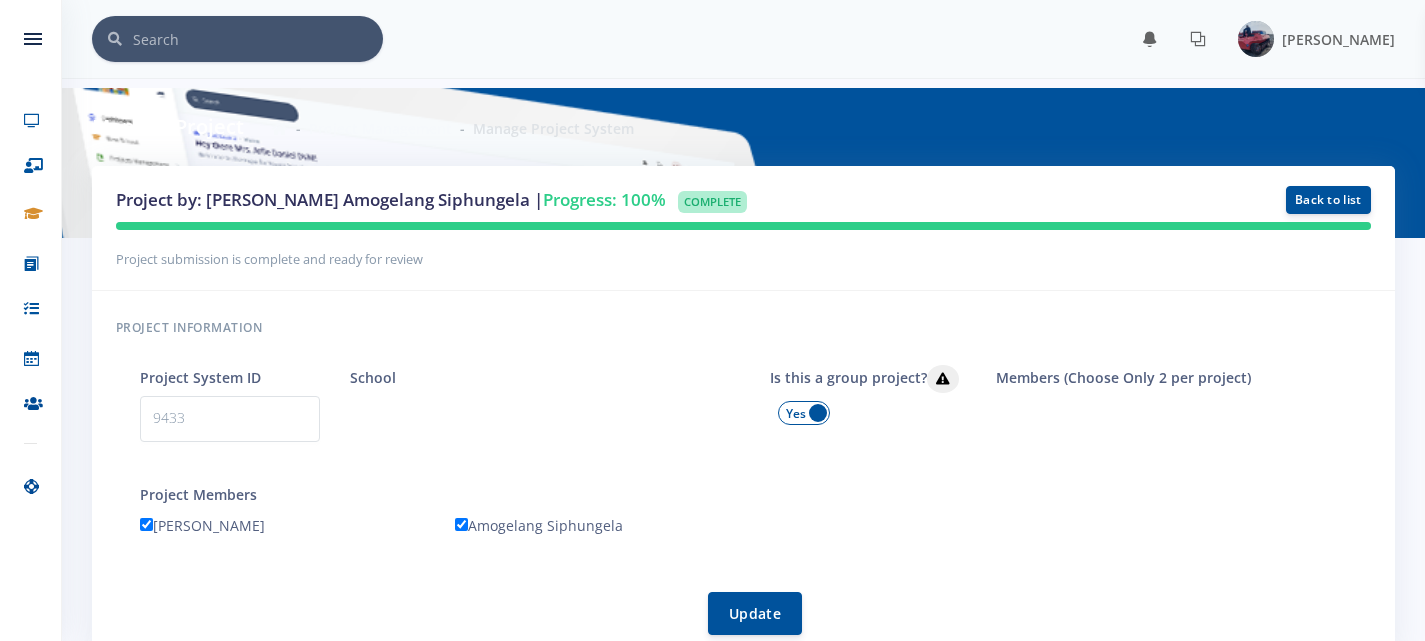 scroll, scrollTop: 1373, scrollLeft: 0, axis: vertical 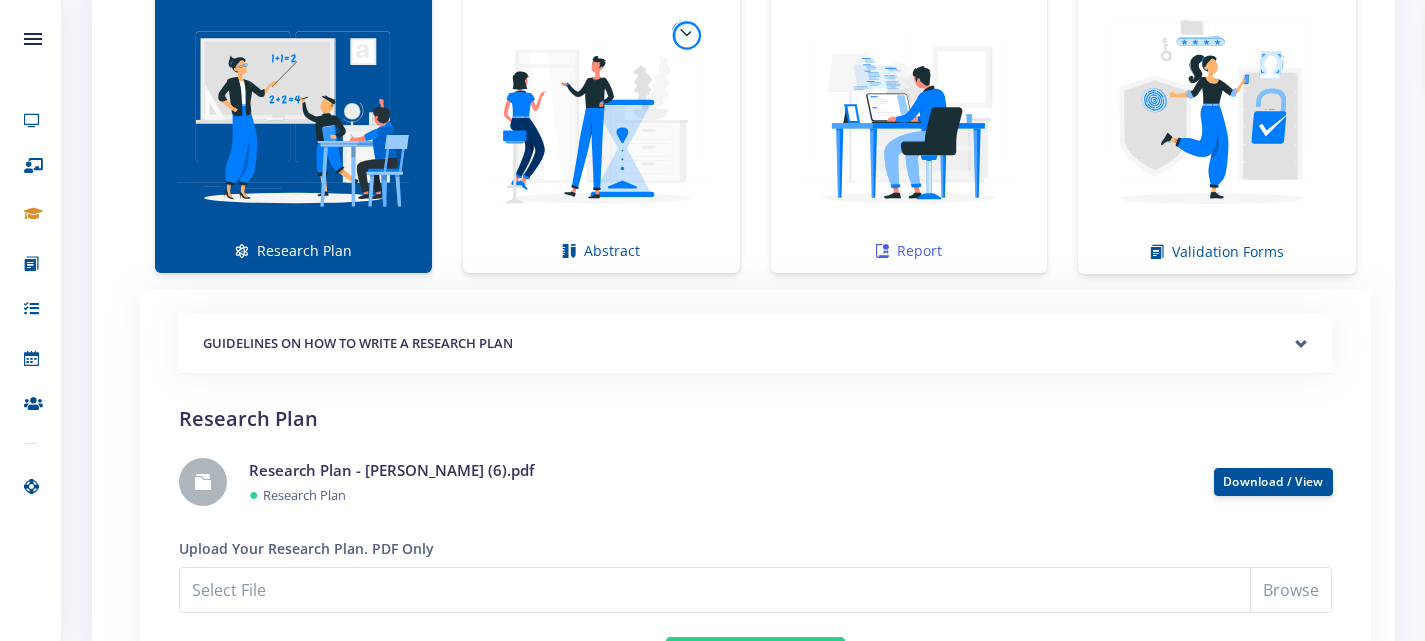click at bounding box center [909, 117] 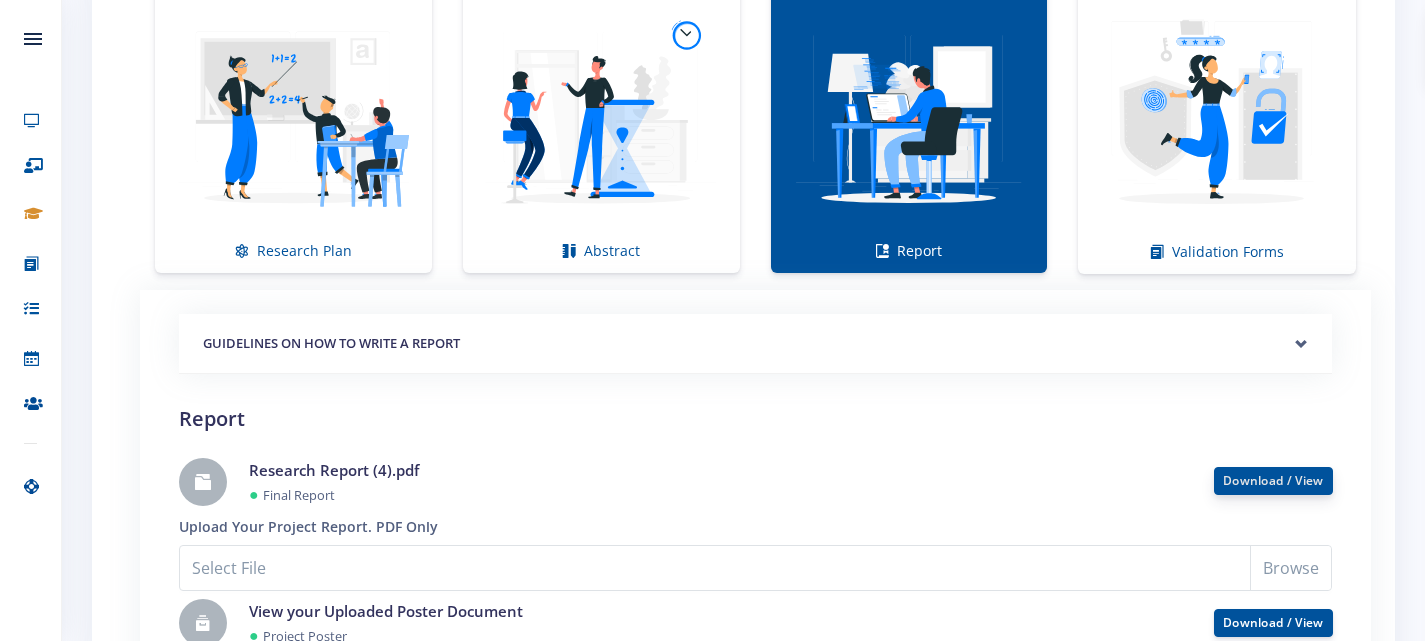 click on "Download
/ View" at bounding box center [1273, 480] 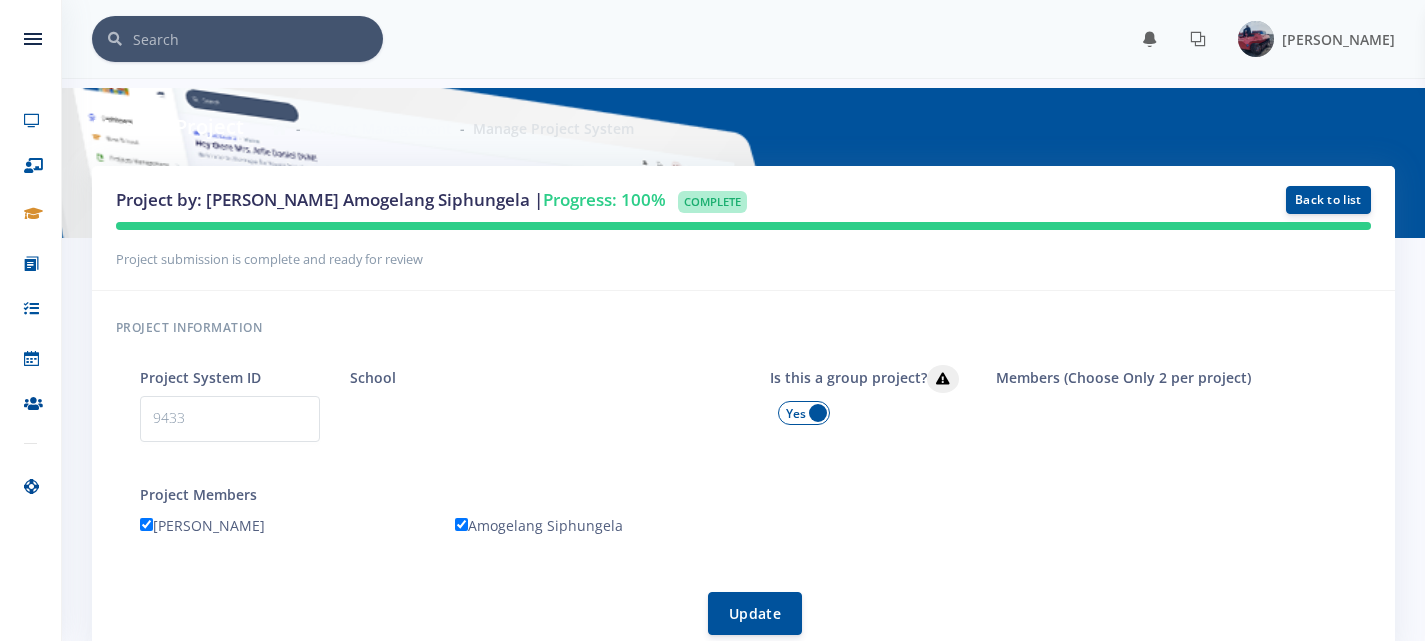 scroll, scrollTop: 1373, scrollLeft: 0, axis: vertical 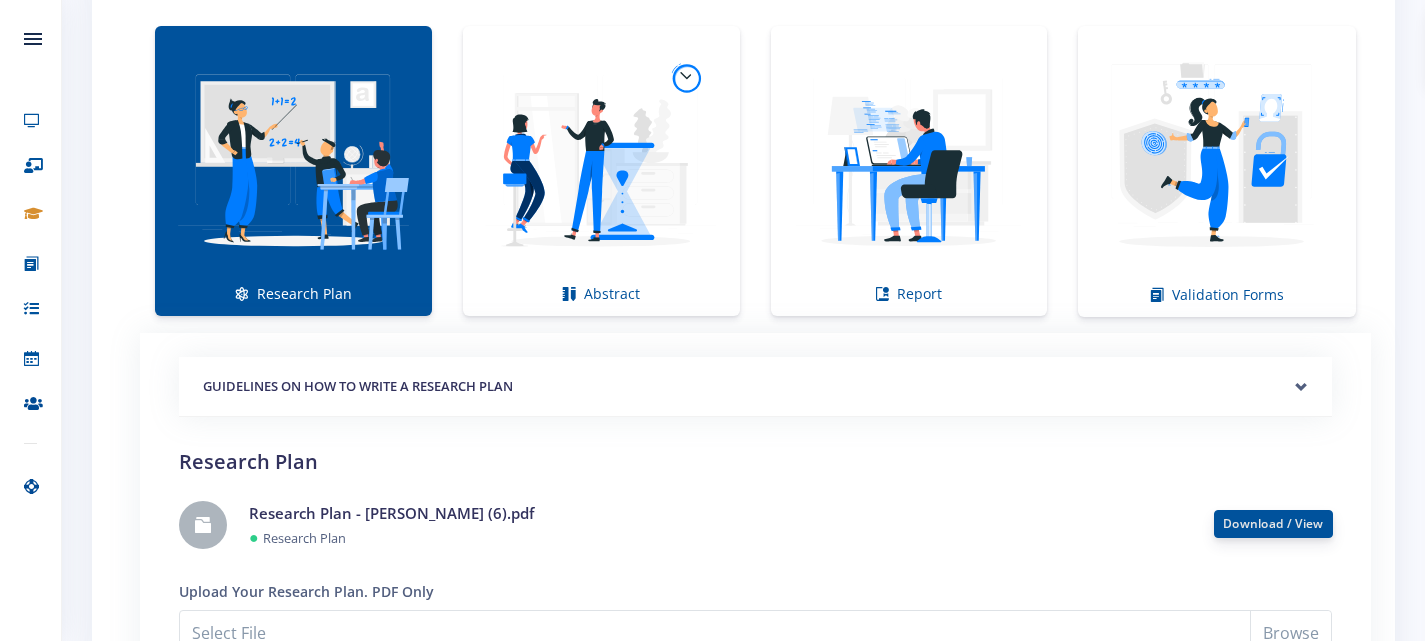 click on "Download
/ View" at bounding box center [1273, 523] 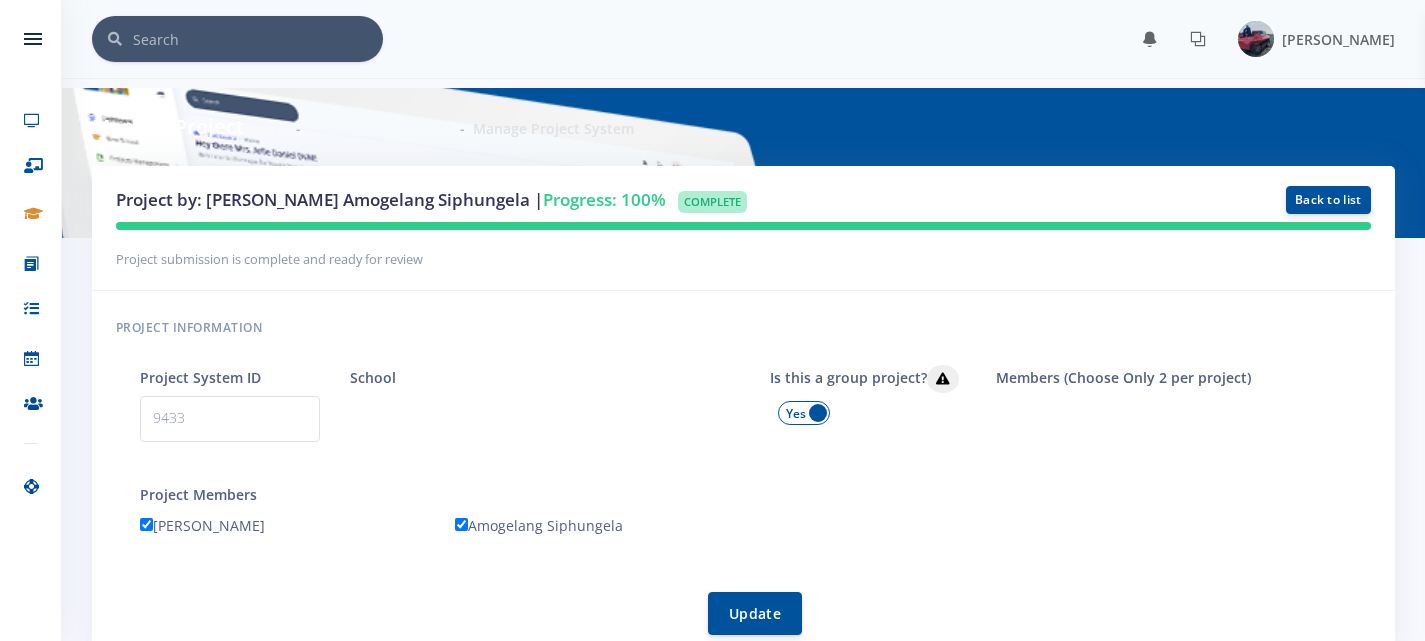 scroll, scrollTop: 1373, scrollLeft: 0, axis: vertical 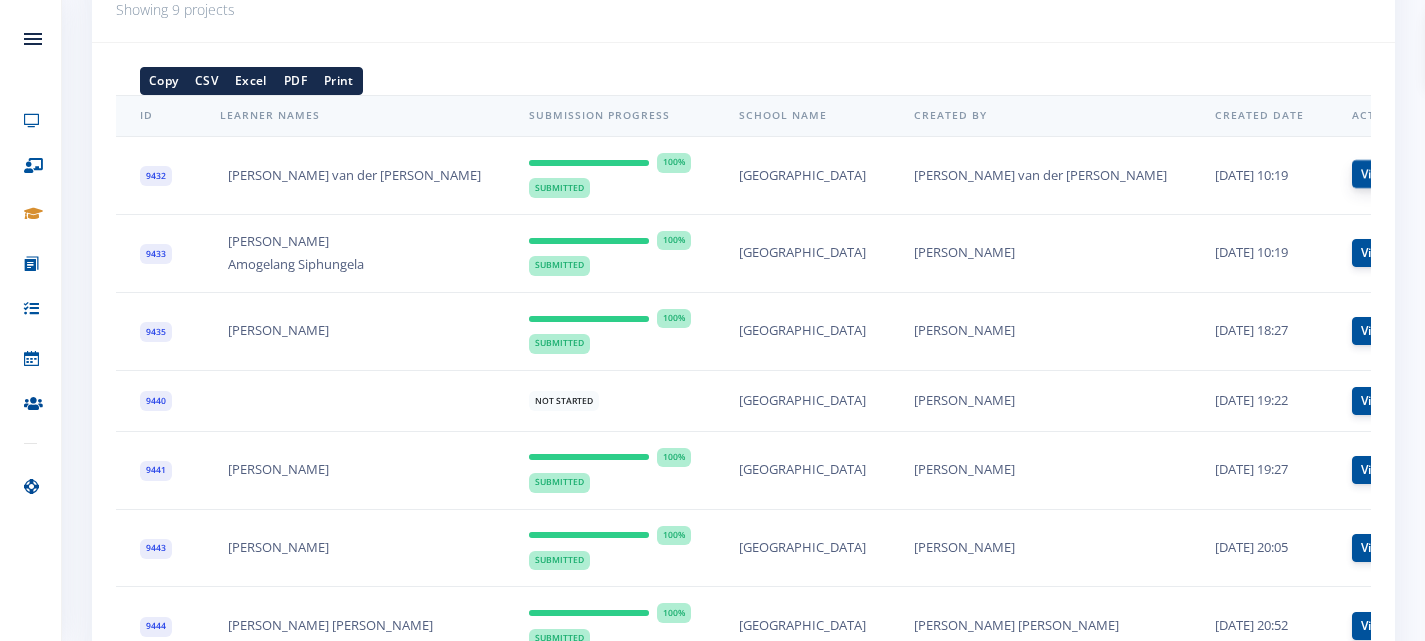 click on "View" at bounding box center [1375, 174] 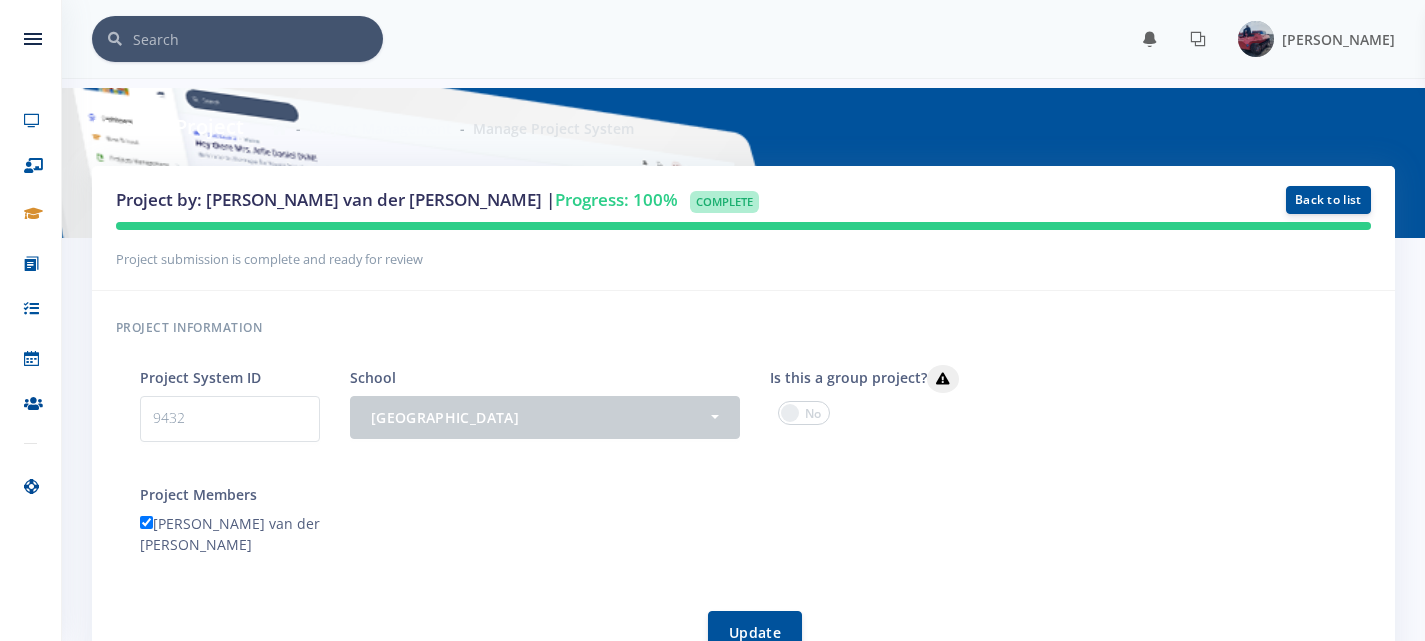 scroll, scrollTop: 0, scrollLeft: 0, axis: both 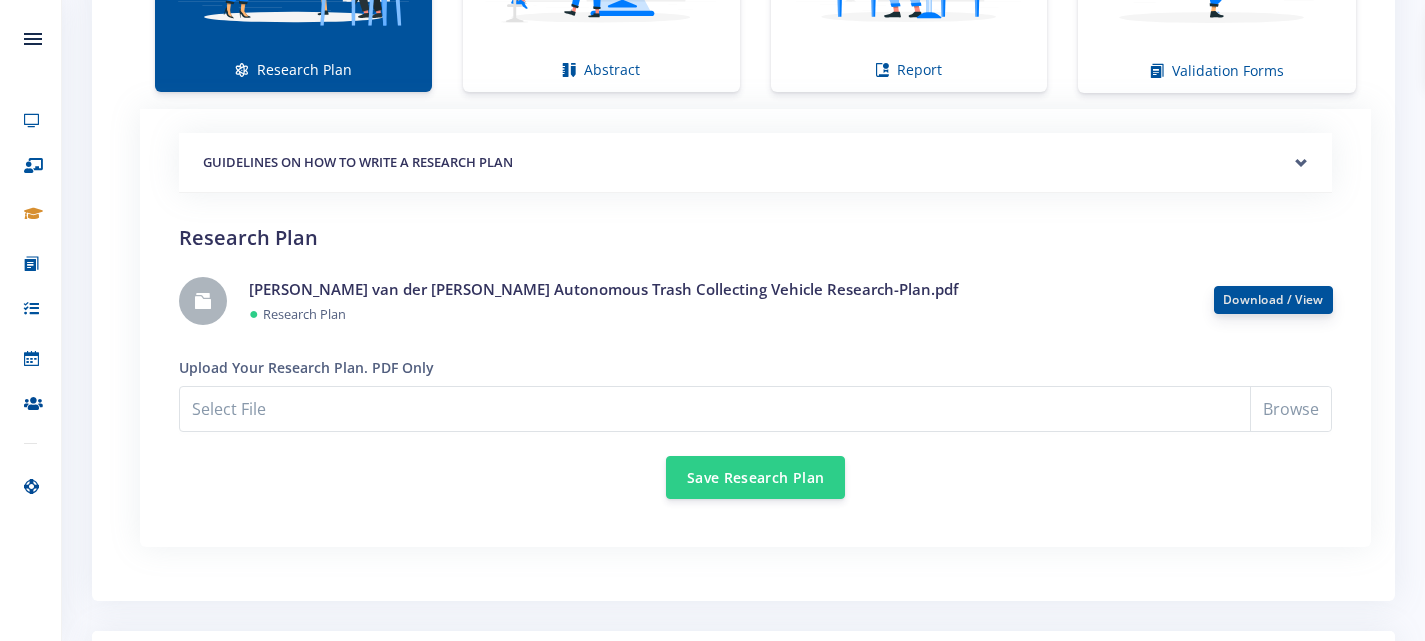 click on "Download
/ View" at bounding box center [1273, 299] 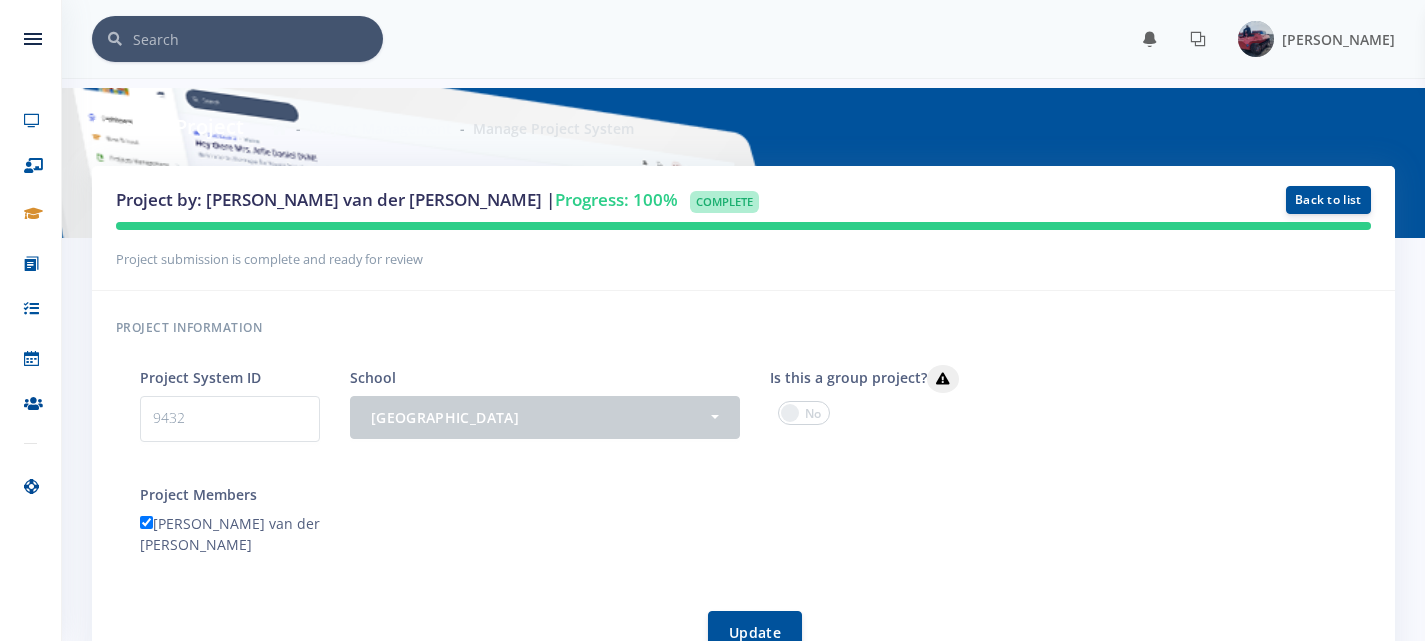 scroll, scrollTop: 1616, scrollLeft: 0, axis: vertical 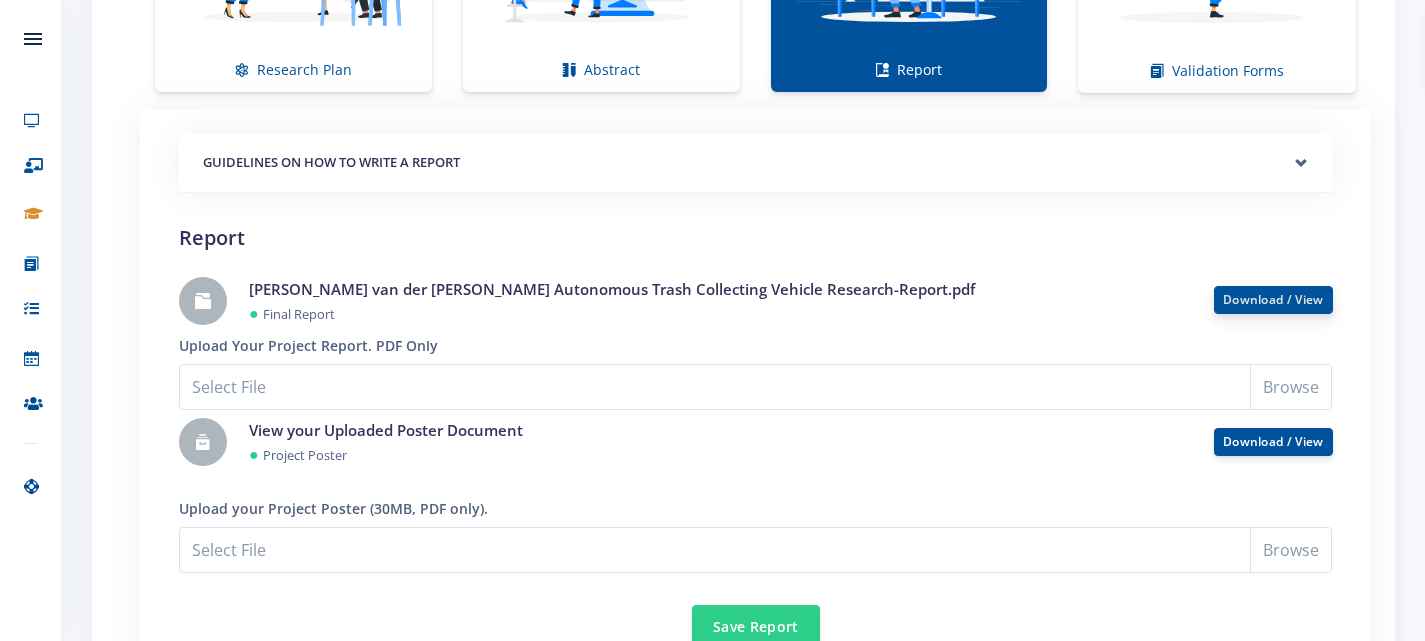 click on "Download
/ View" at bounding box center (1273, 299) 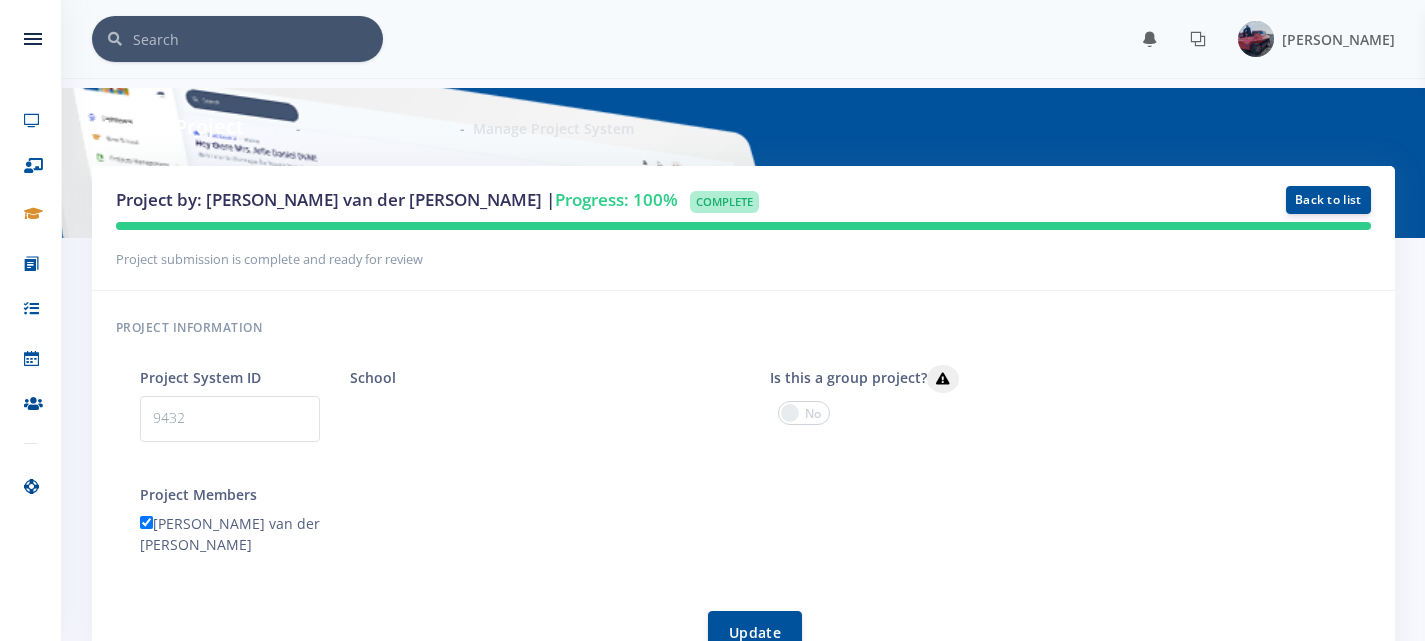 scroll, scrollTop: 1616, scrollLeft: 0, axis: vertical 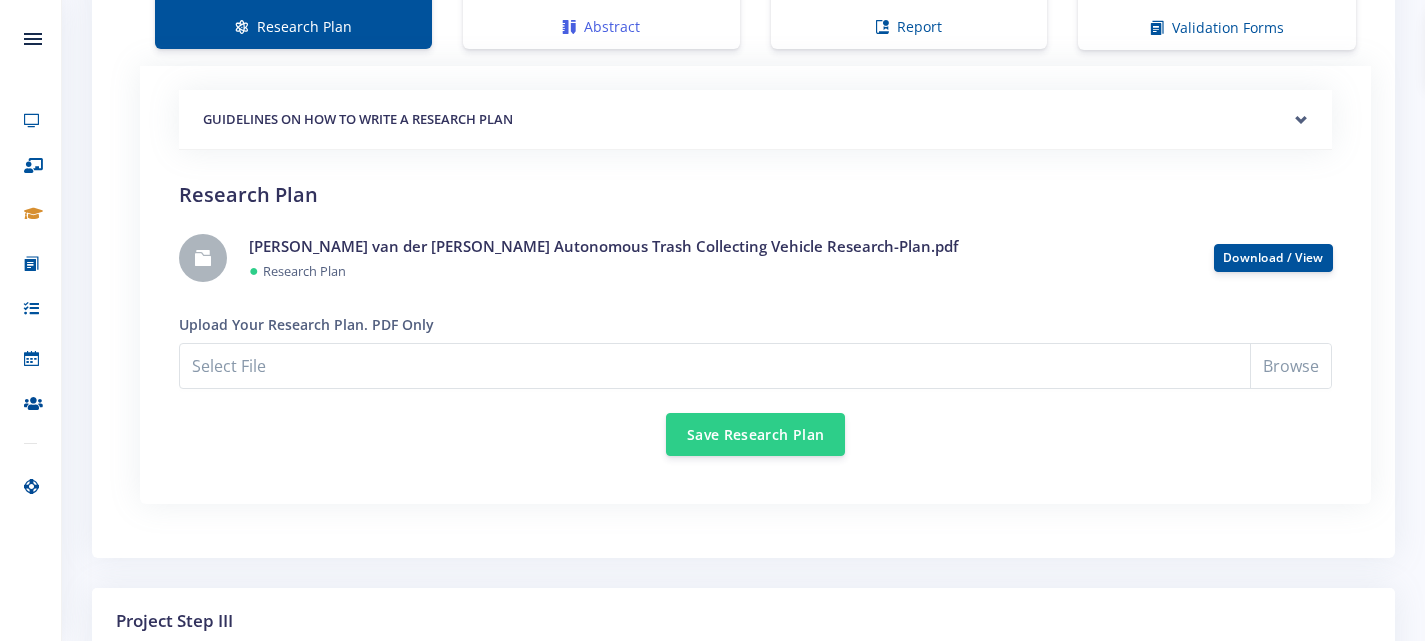 click at bounding box center (601, -107) 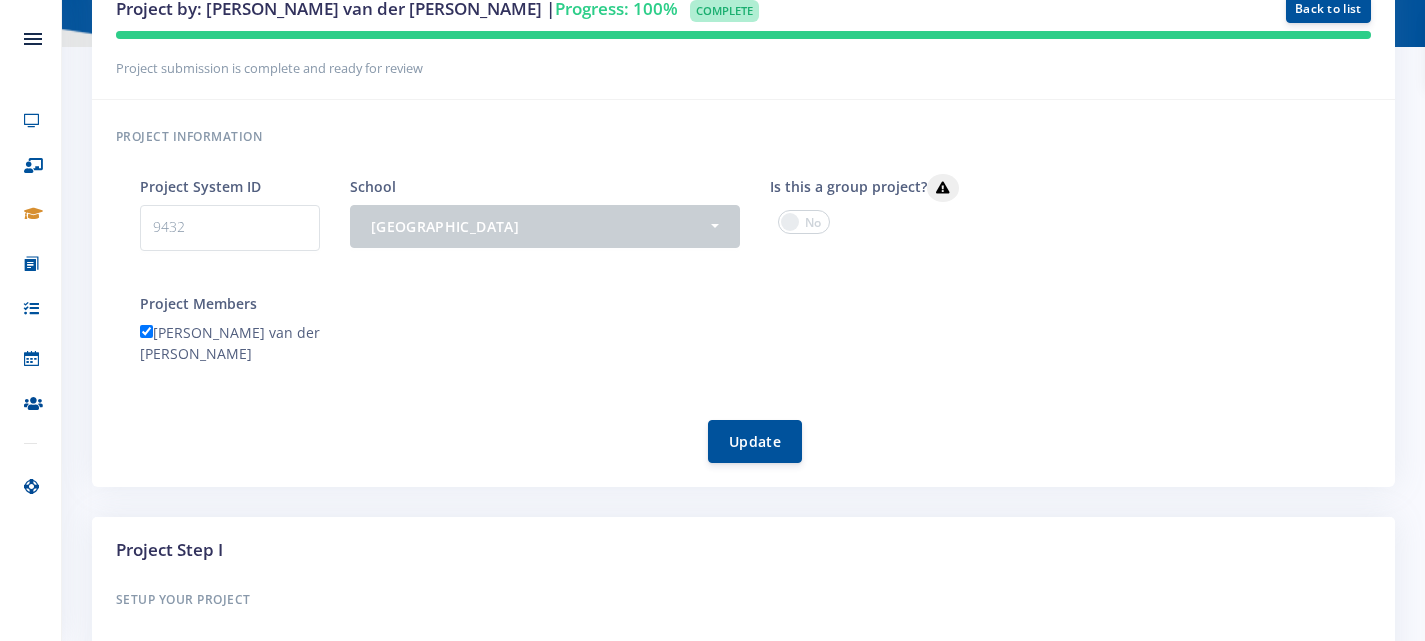 scroll, scrollTop: 0, scrollLeft: 0, axis: both 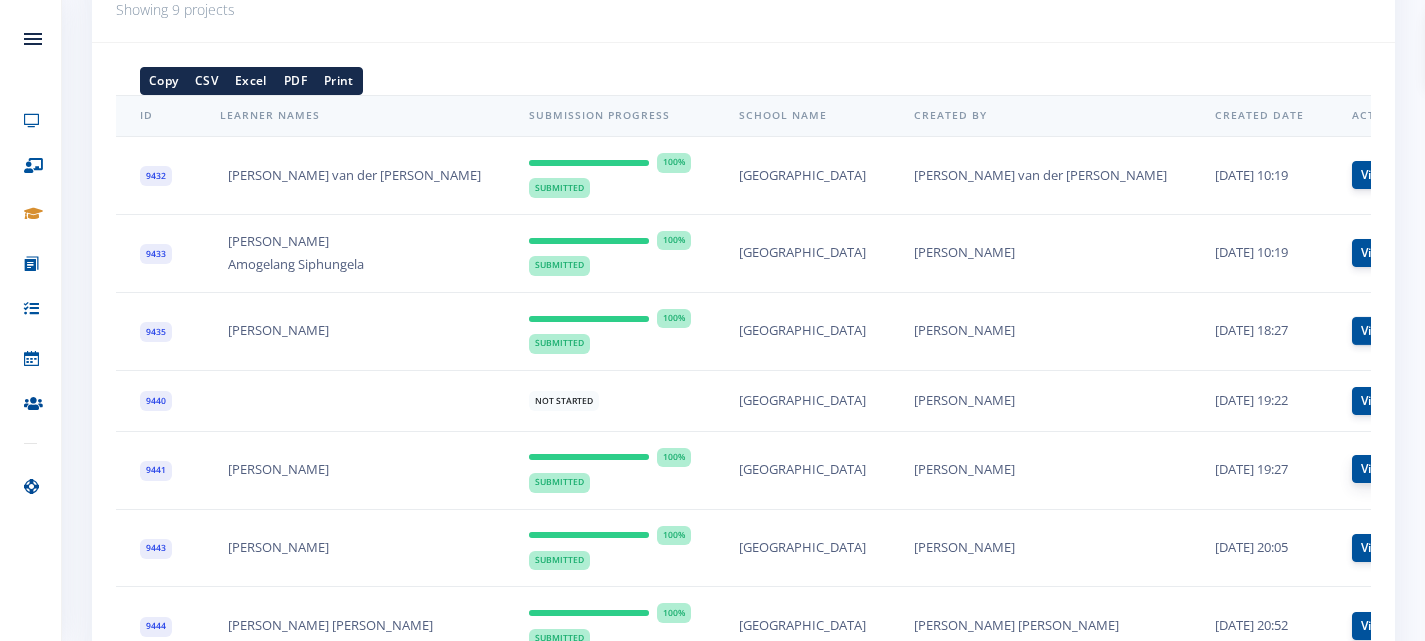 click on "View" at bounding box center [1375, 469] 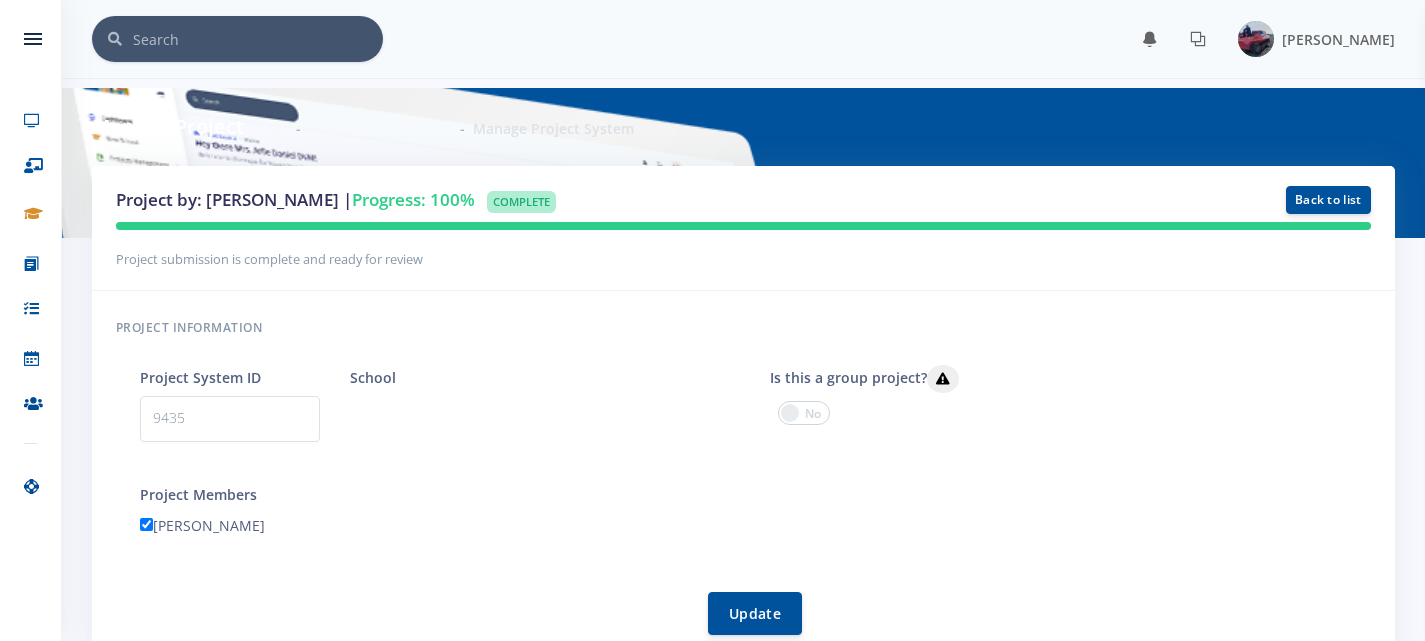 scroll, scrollTop: 0, scrollLeft: 0, axis: both 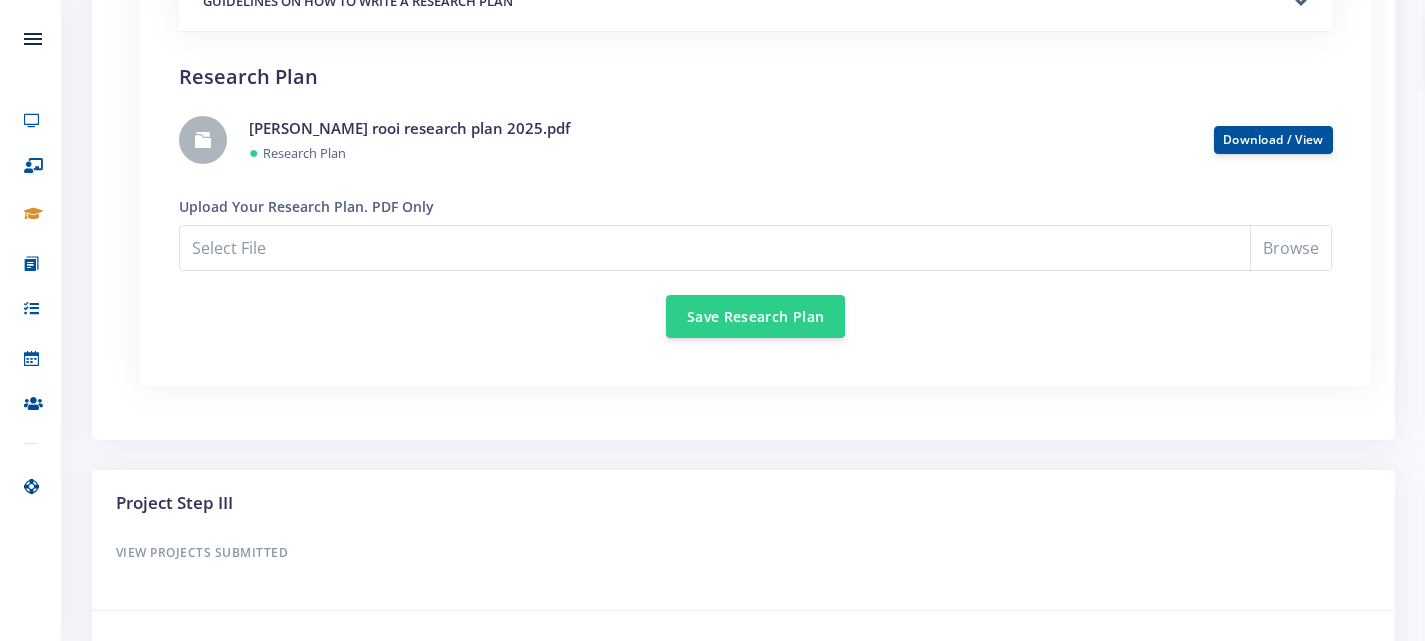 drag, startPoint x: 1438, startPoint y: 113, endPoint x: 1439, endPoint y: 494, distance: 381.0013 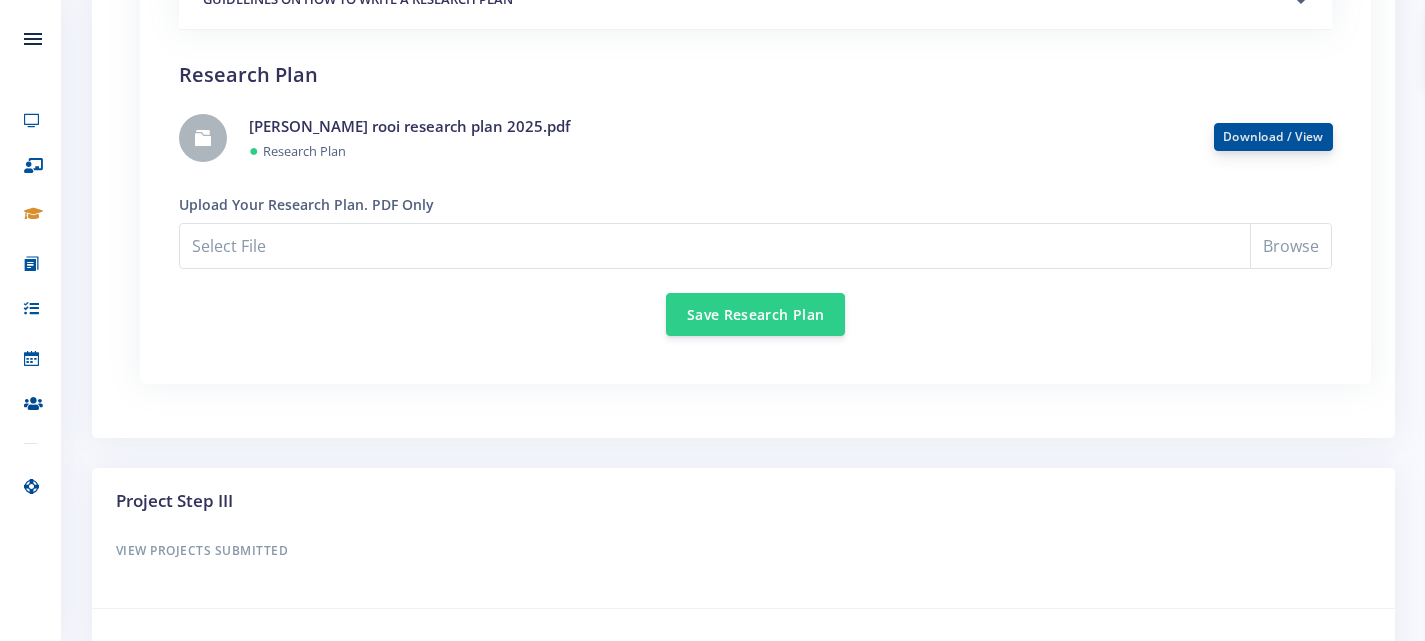 click on "Download
/ View" at bounding box center (1273, 136) 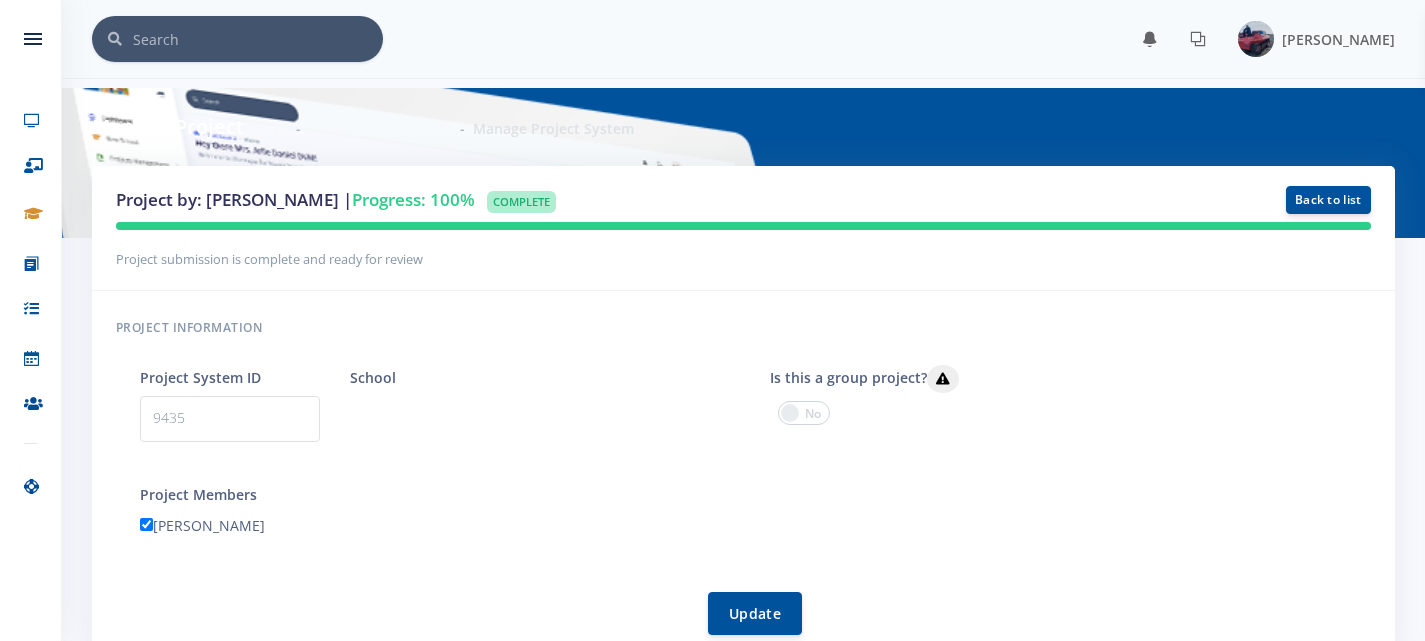 scroll, scrollTop: 1760, scrollLeft: 0, axis: vertical 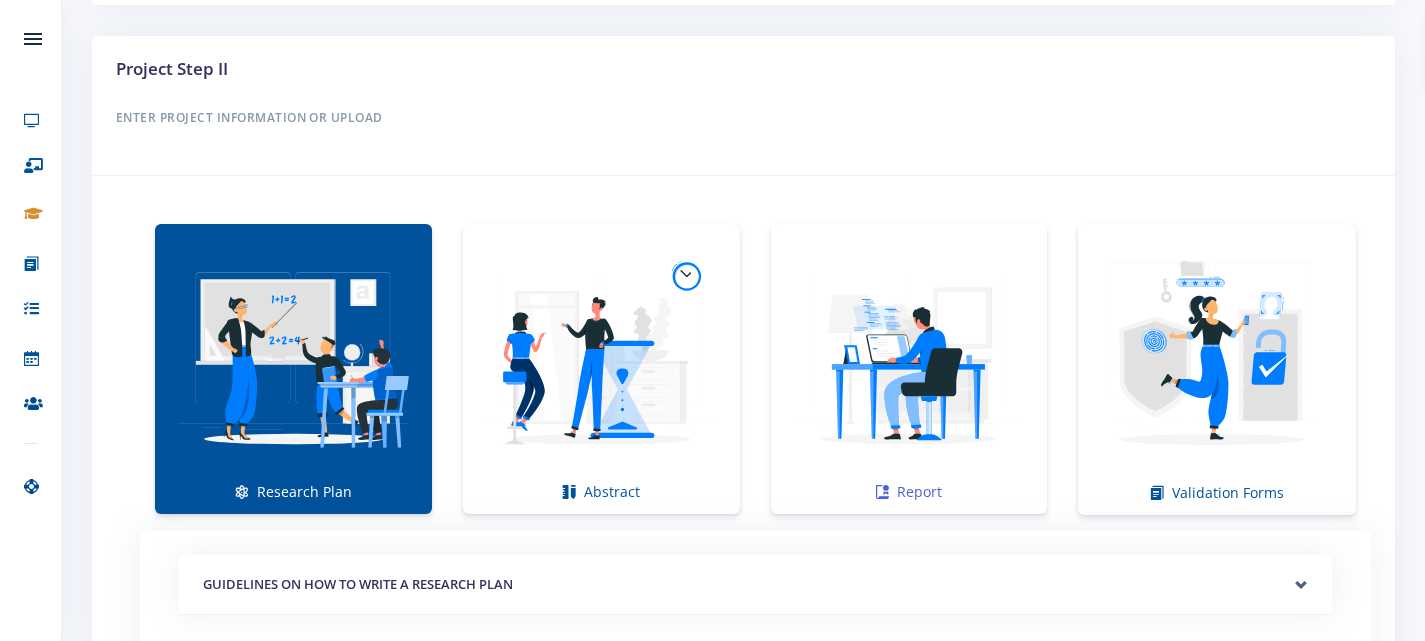 click at bounding box center [909, 358] 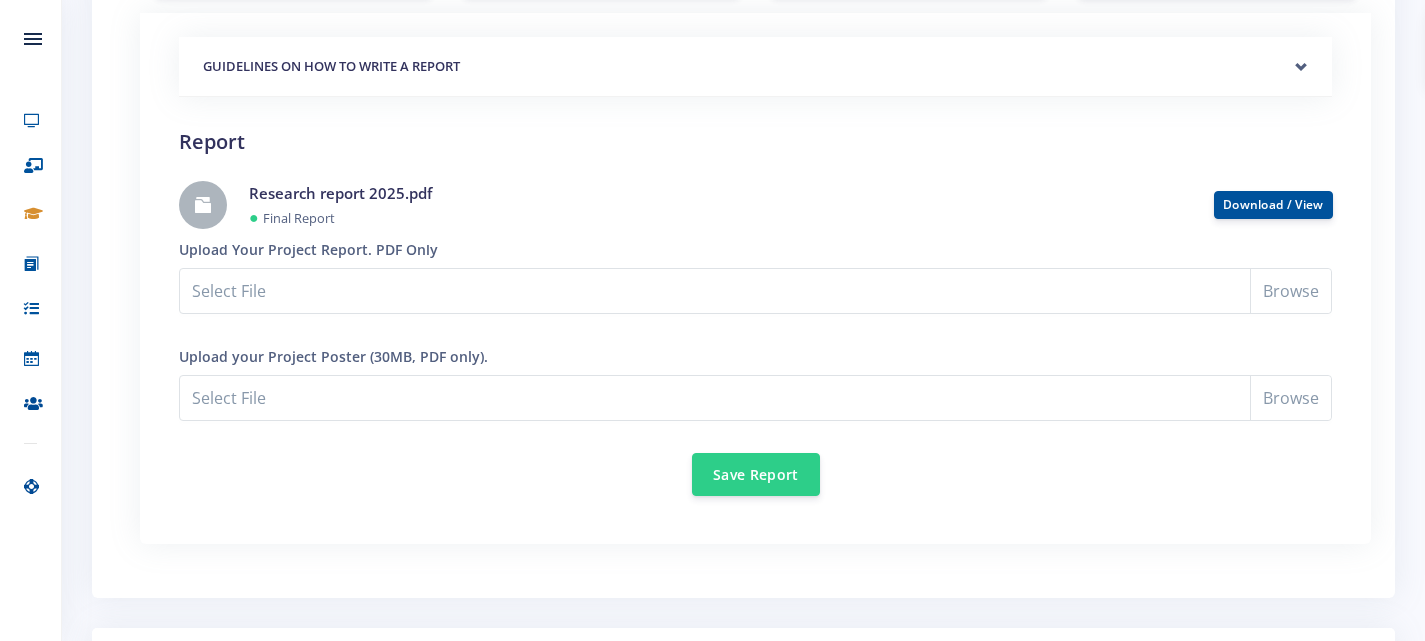 scroll, scrollTop: 1720, scrollLeft: 0, axis: vertical 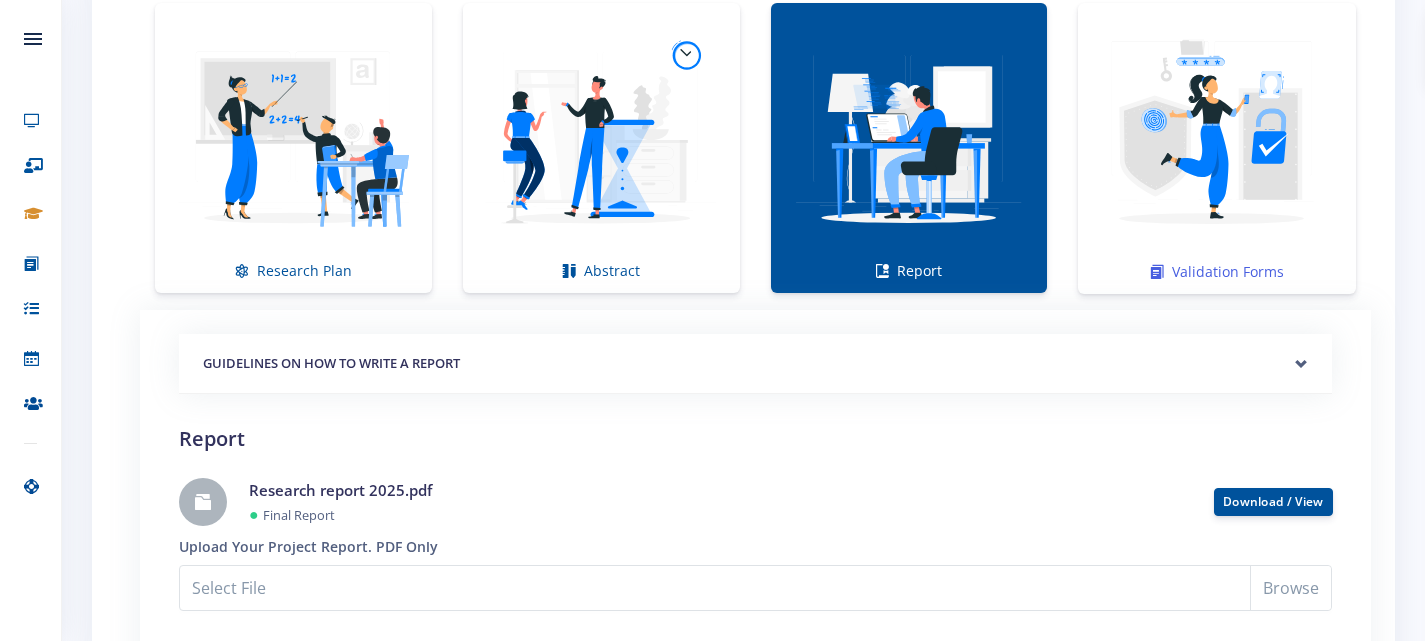 click at bounding box center (1217, 138) 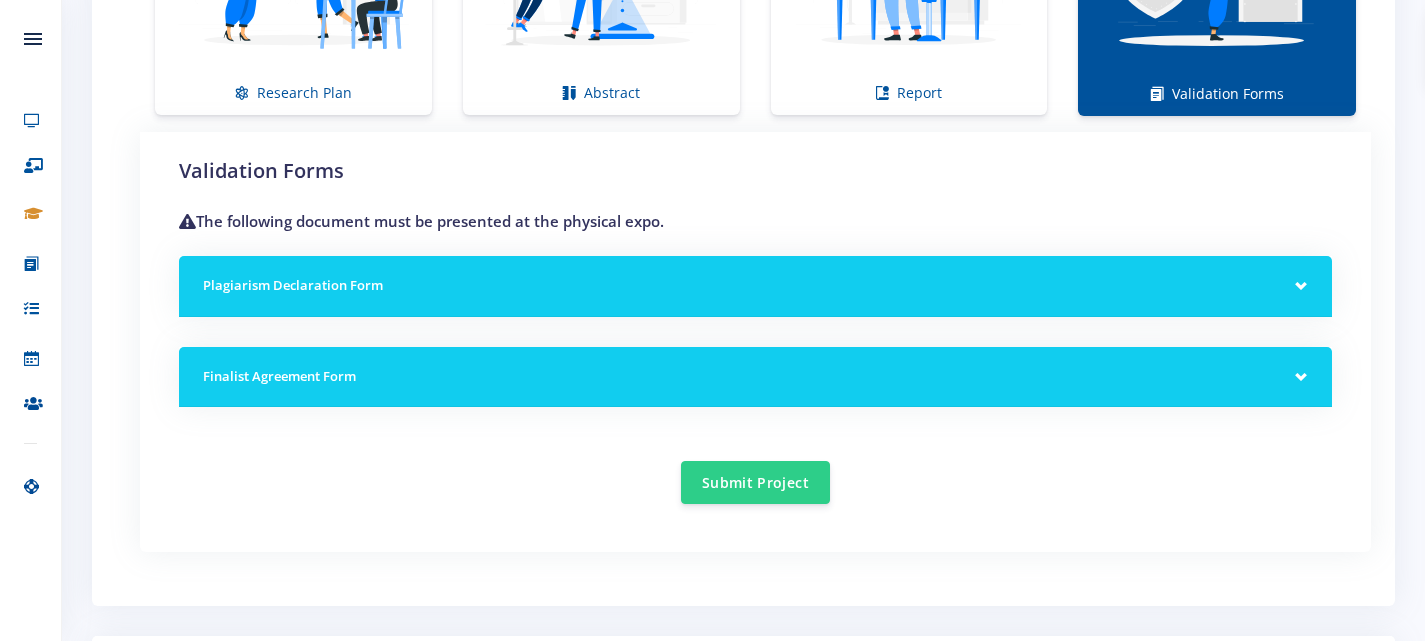 scroll, scrollTop: 1553, scrollLeft: 0, axis: vertical 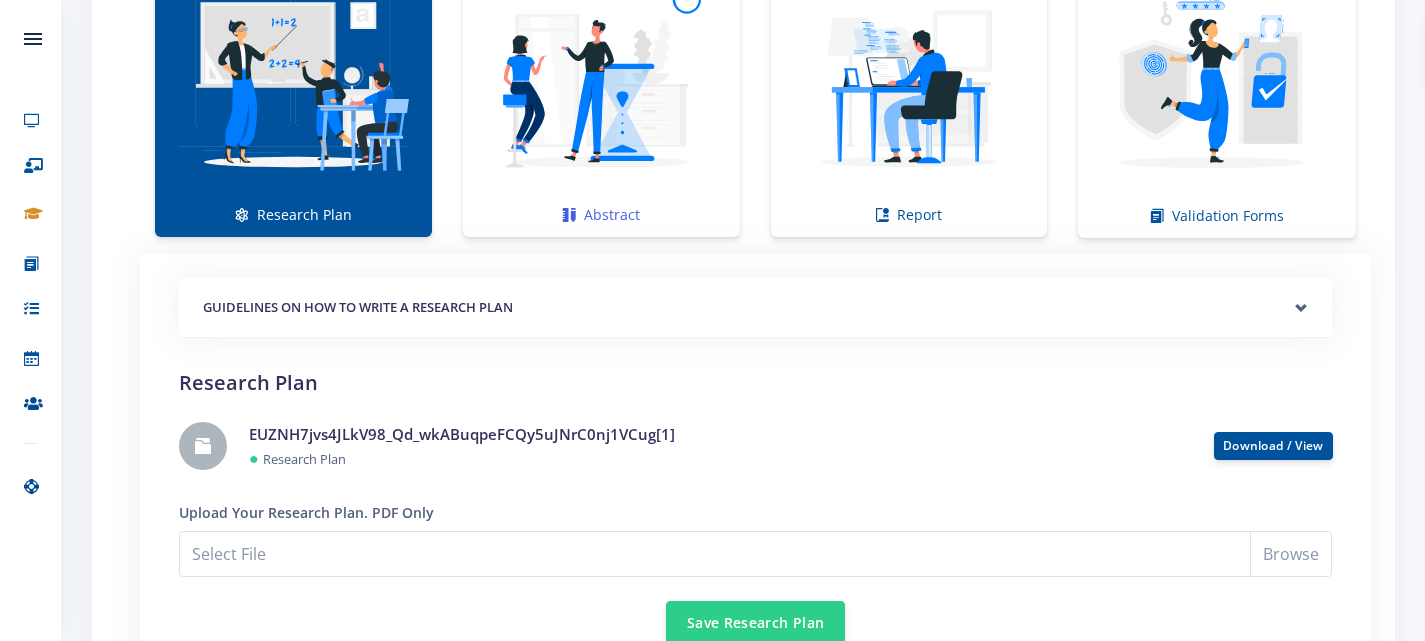click at bounding box center (601, 81) 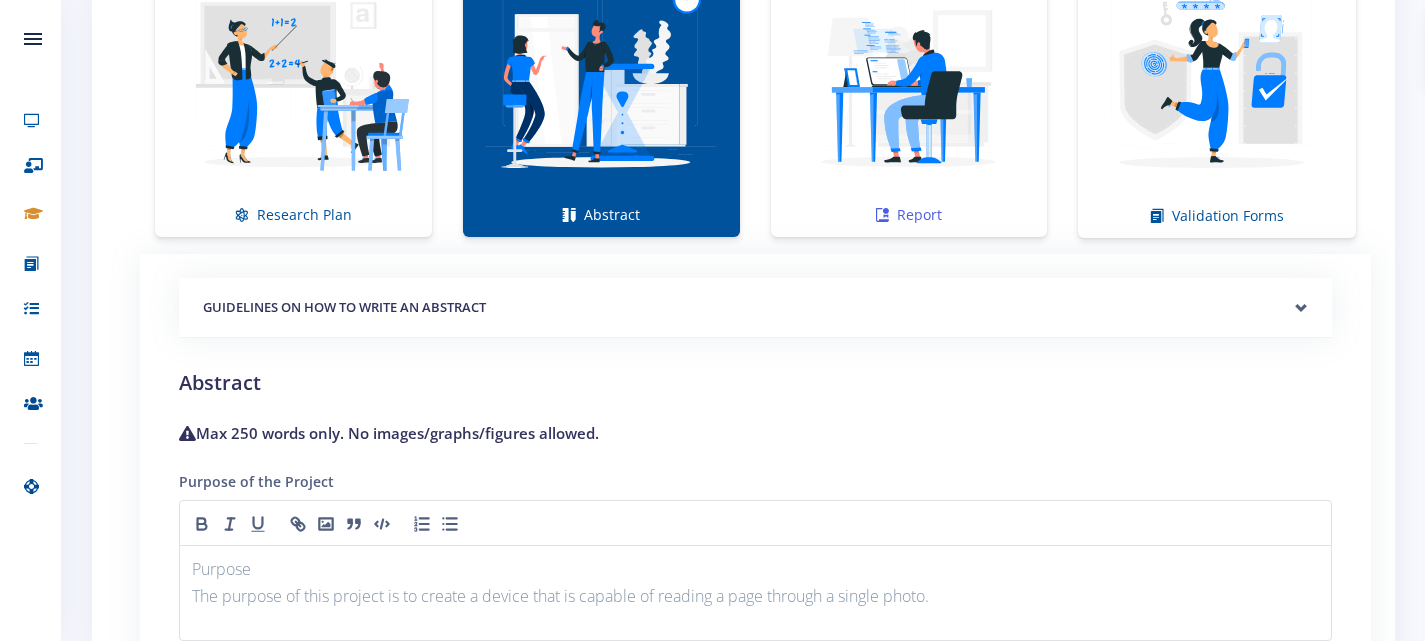 click at bounding box center (909, 81) 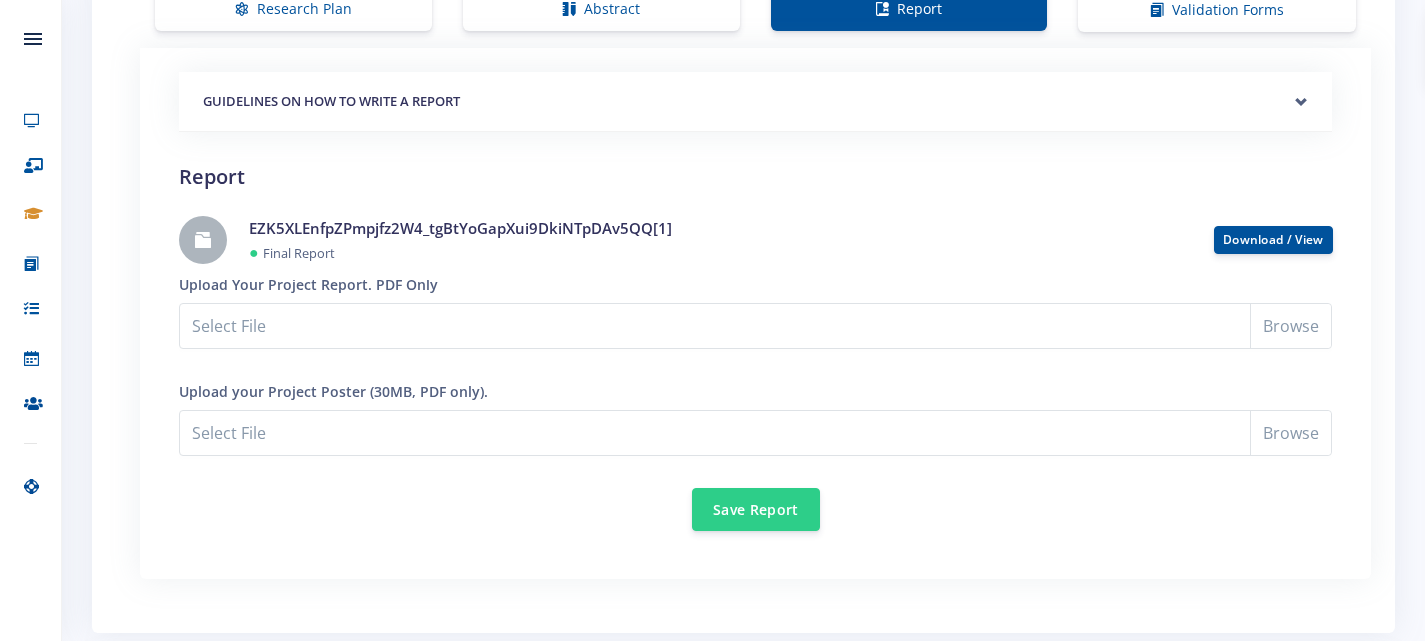 scroll, scrollTop: 1667, scrollLeft: 0, axis: vertical 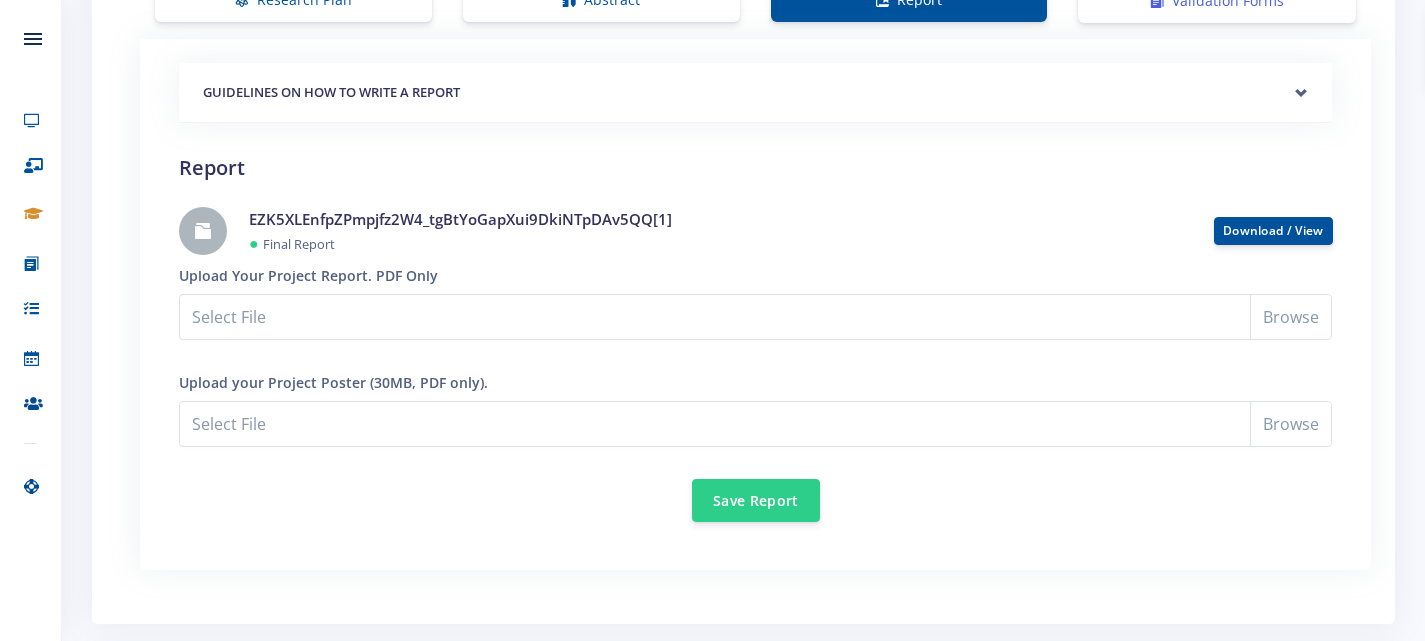 click at bounding box center [1157, 1] 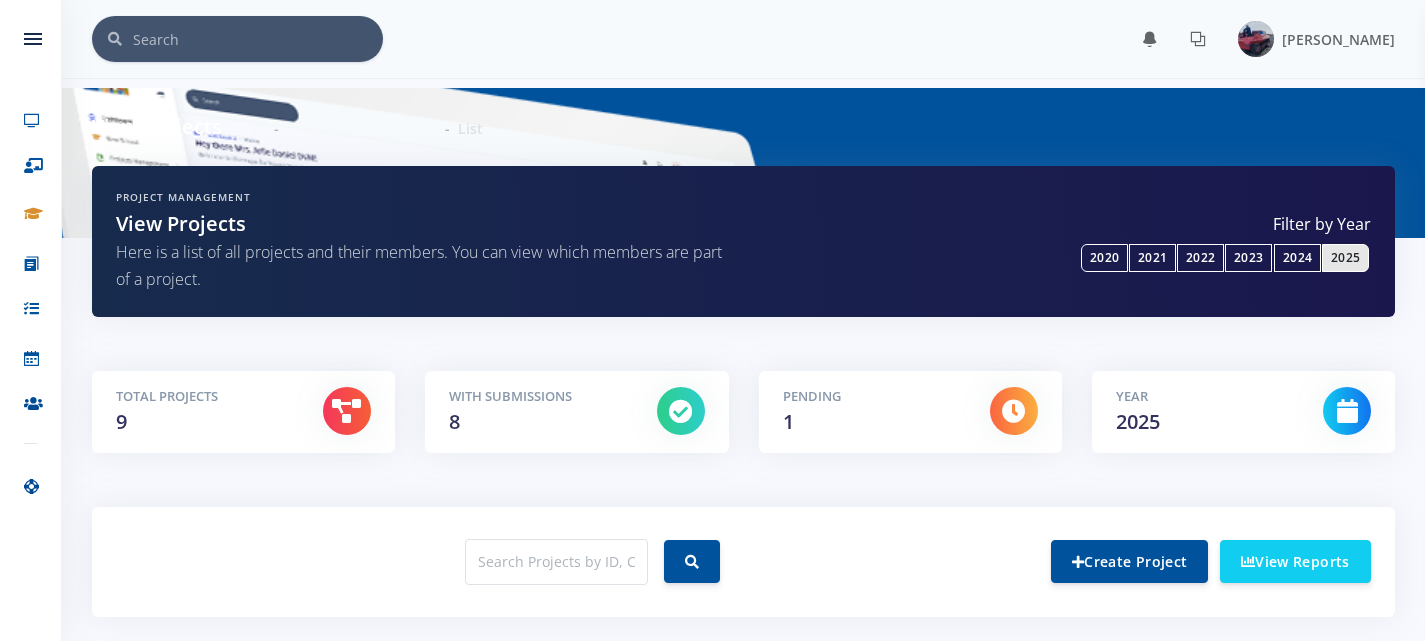 scroll, scrollTop: 718, scrollLeft: 0, axis: vertical 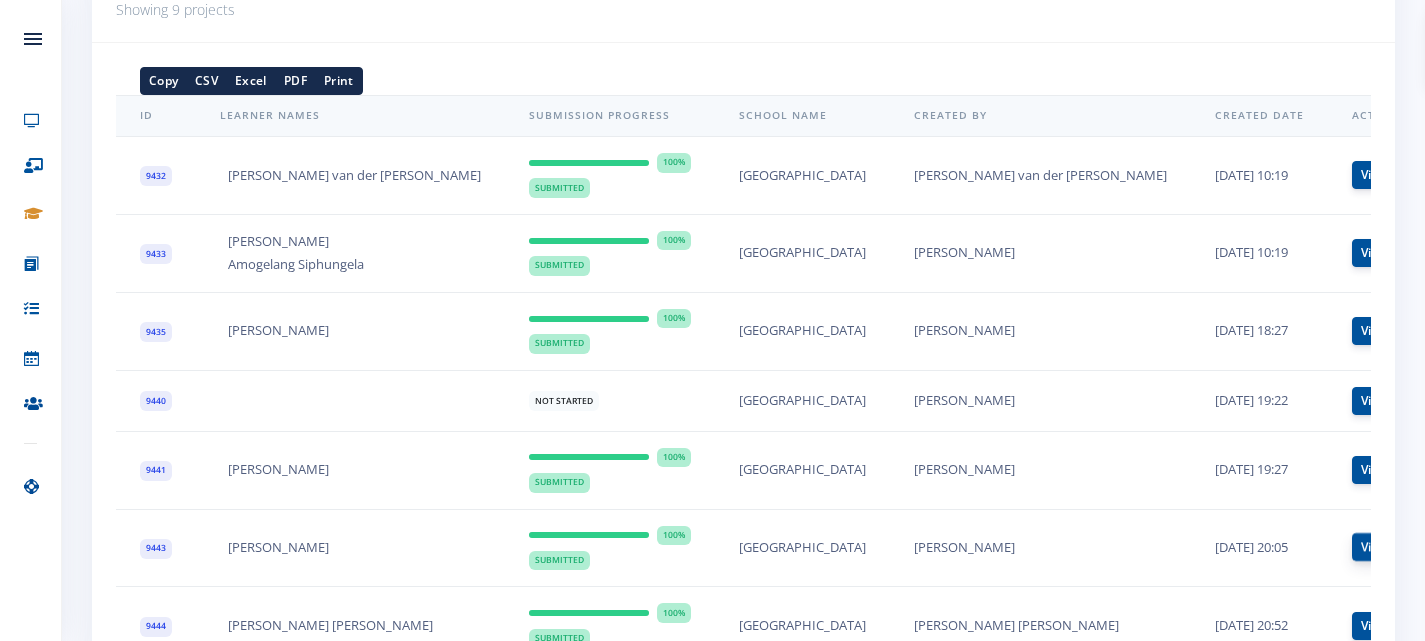 click on "View" at bounding box center [1375, 547] 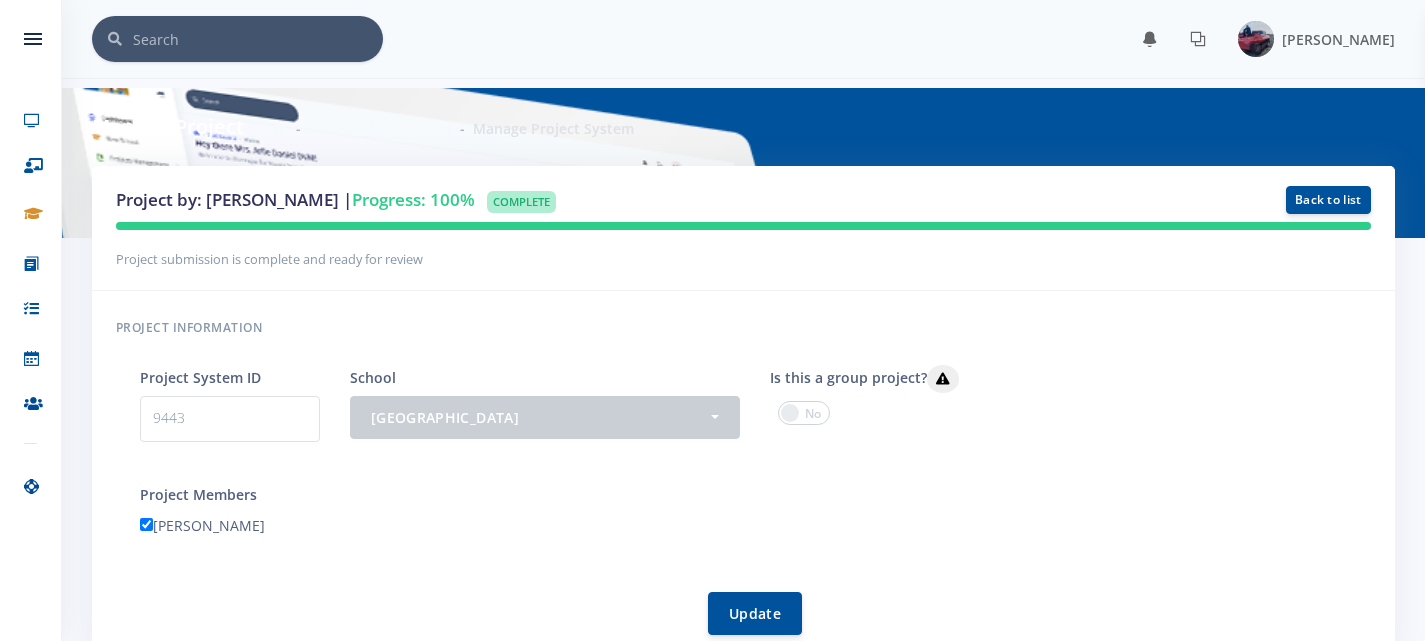scroll, scrollTop: 0, scrollLeft: 0, axis: both 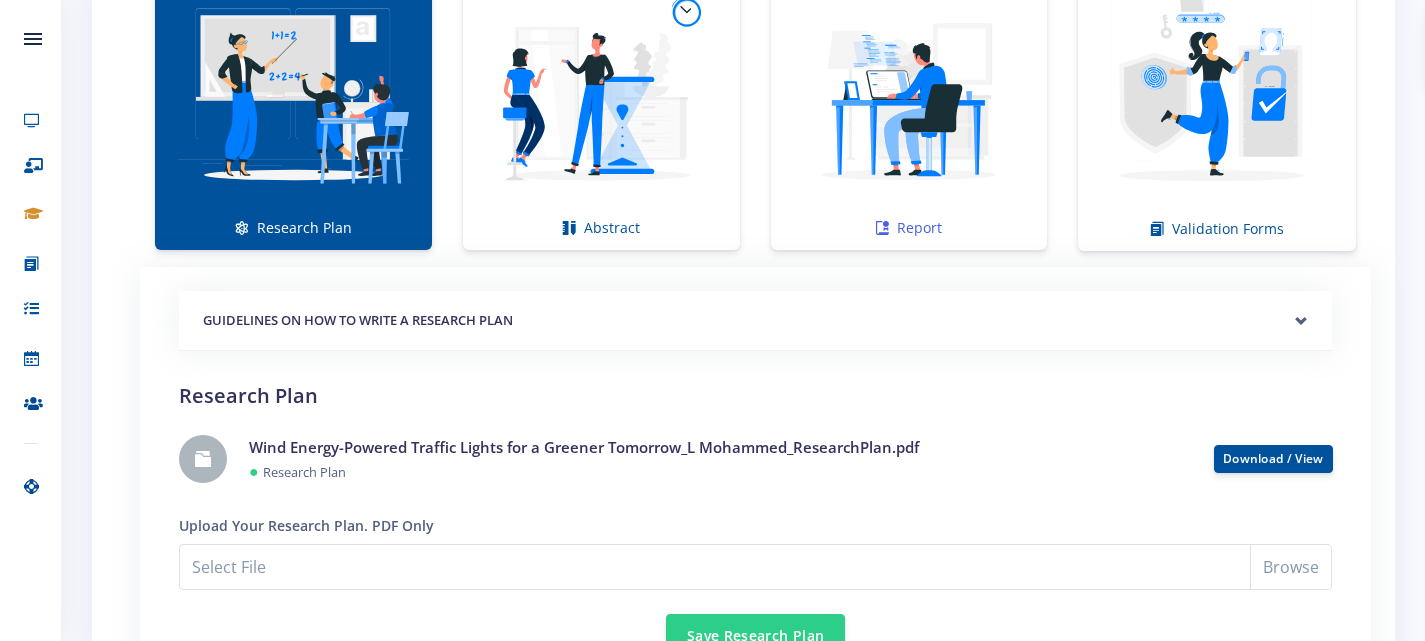 click at bounding box center [909, 94] 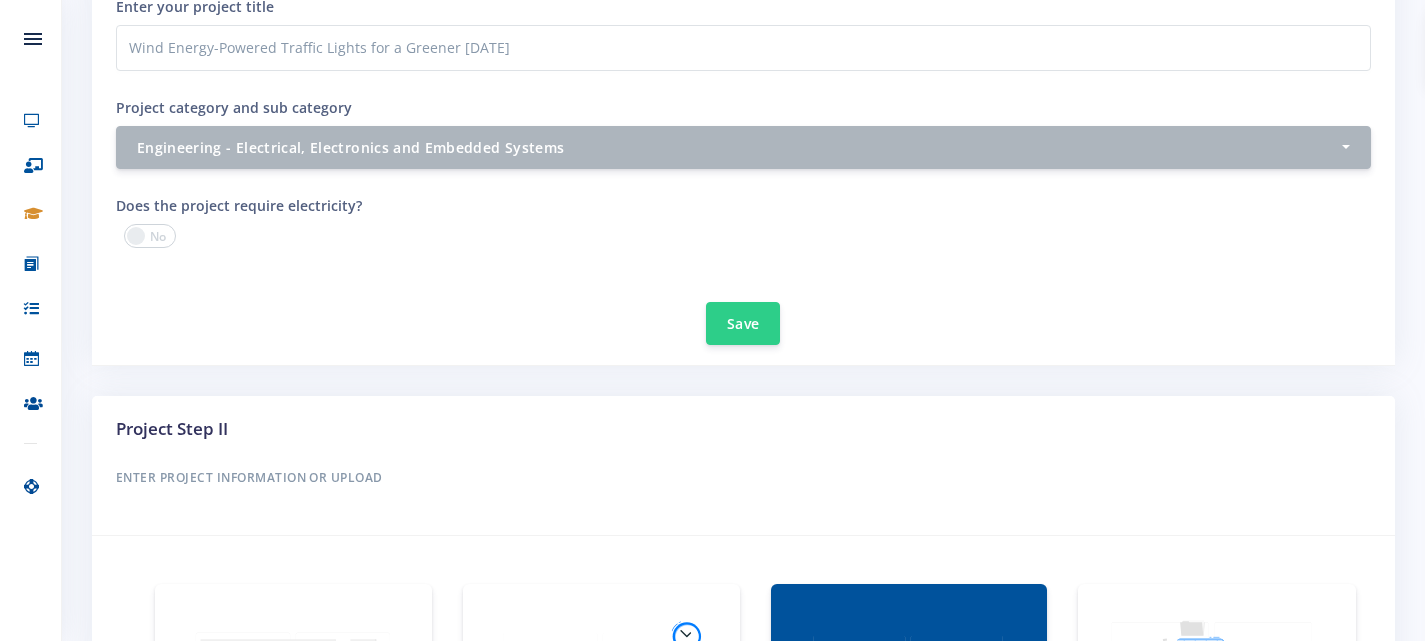 scroll, scrollTop: 851, scrollLeft: 0, axis: vertical 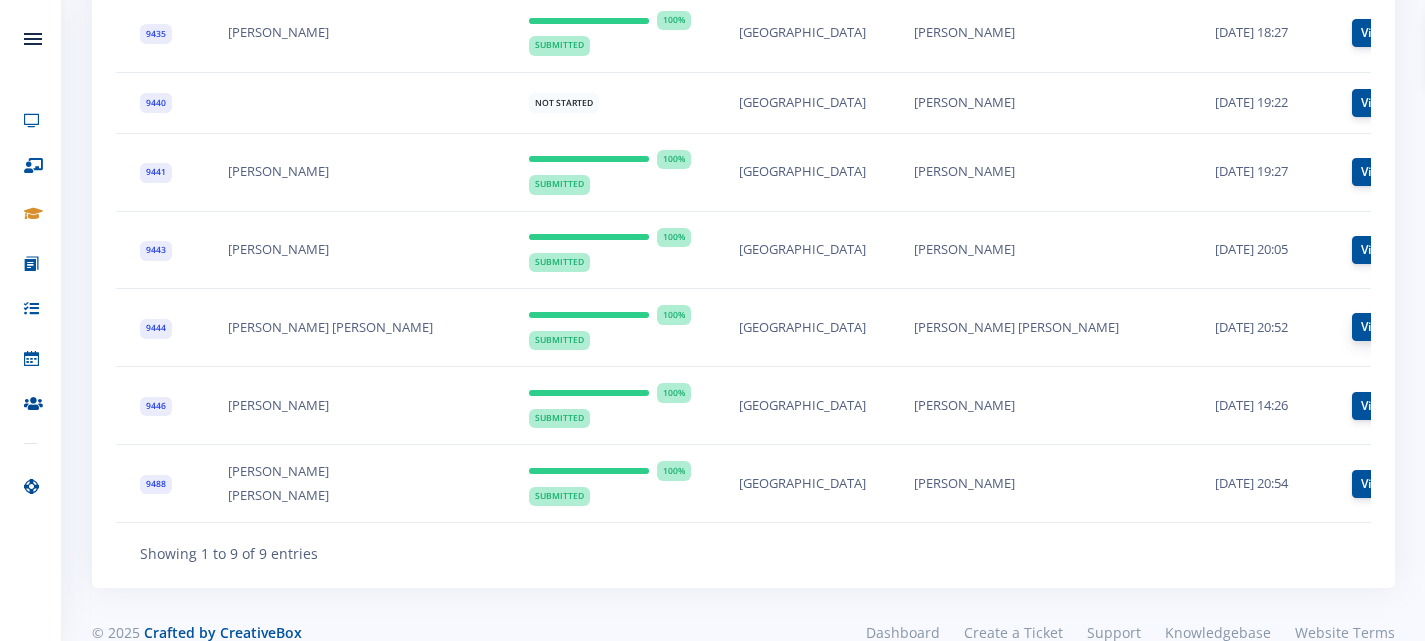 click on "View" at bounding box center [1375, 327] 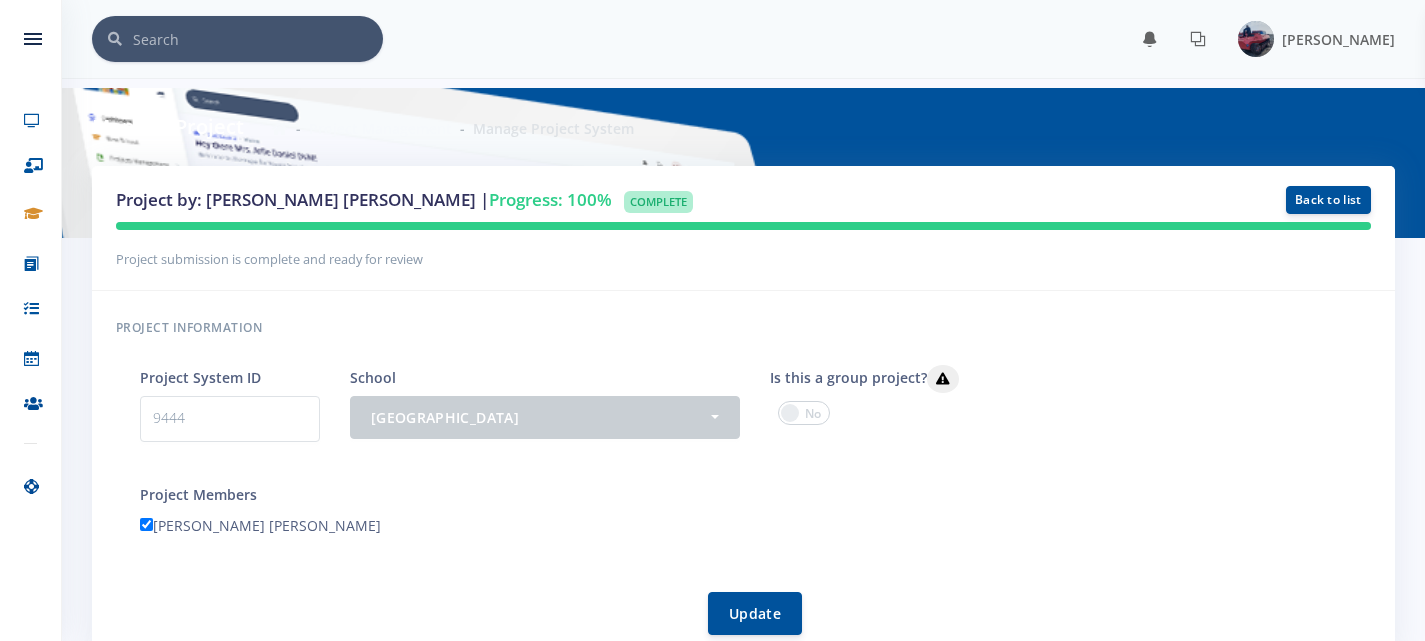 scroll, scrollTop: 0, scrollLeft: 0, axis: both 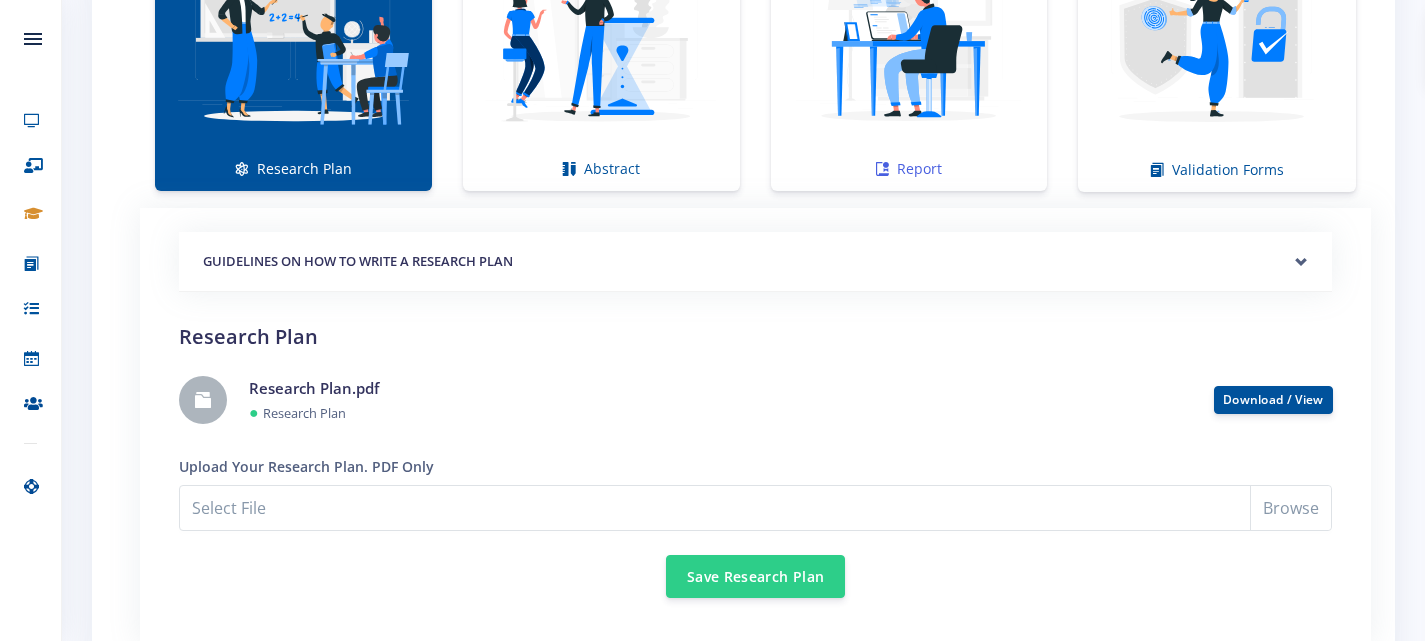 click at bounding box center (909, 35) 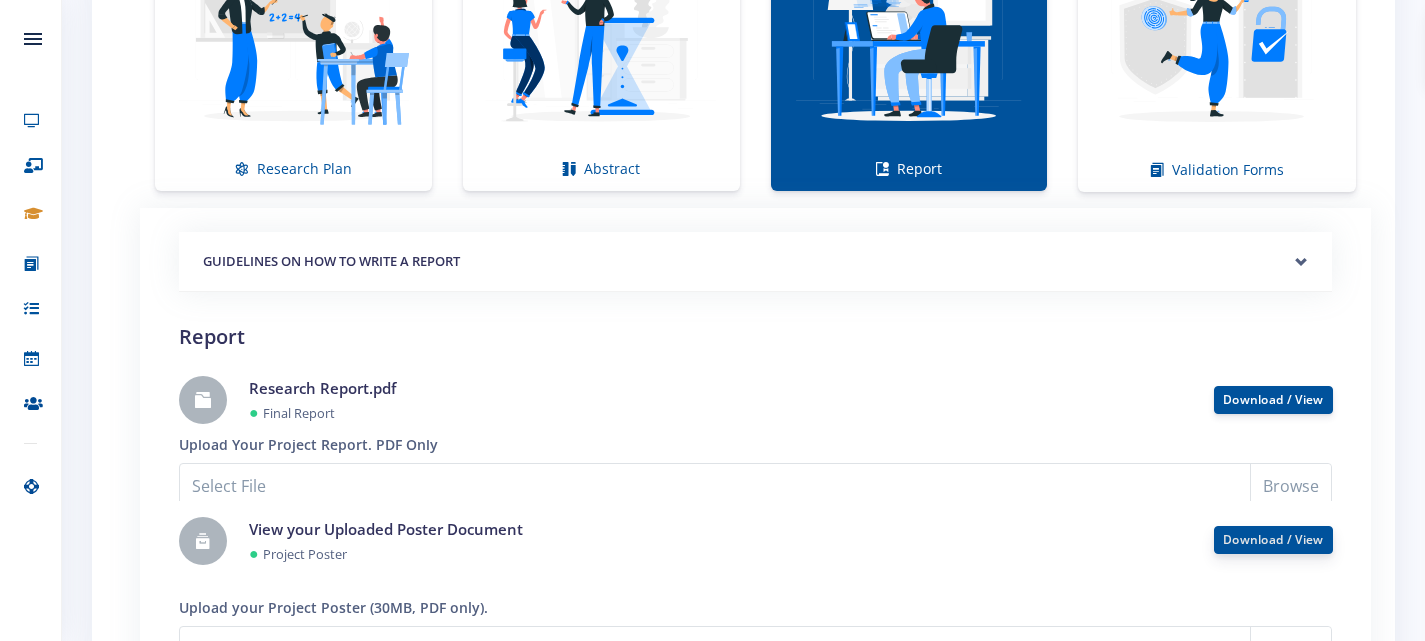 click on "Download
/ View" at bounding box center (1273, 540) 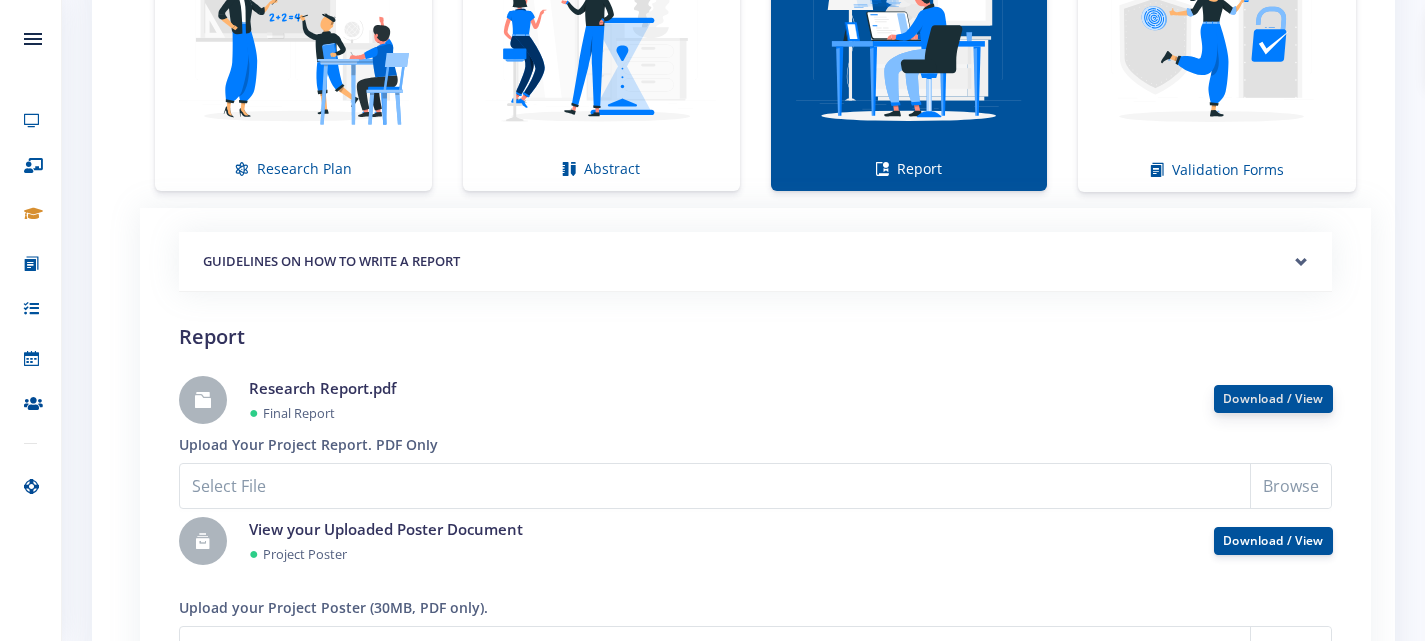 click on "Download
/ View" at bounding box center (1273, 398) 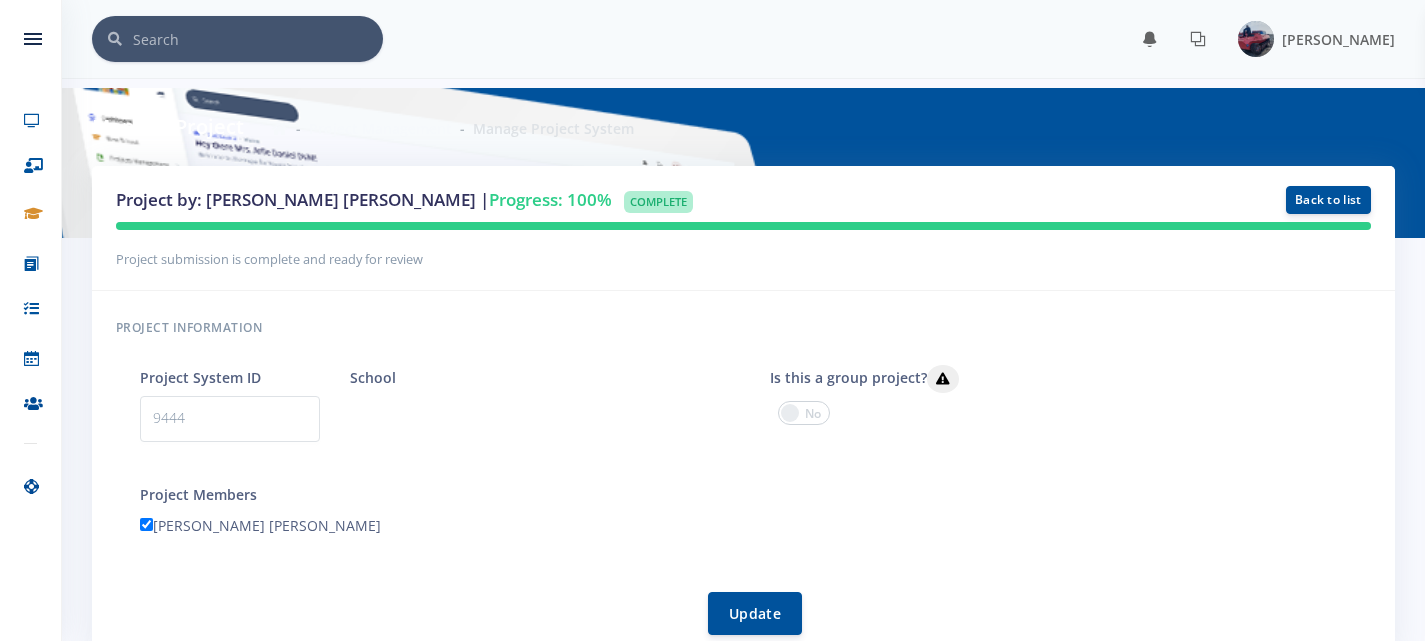 scroll, scrollTop: 1498, scrollLeft: 0, axis: vertical 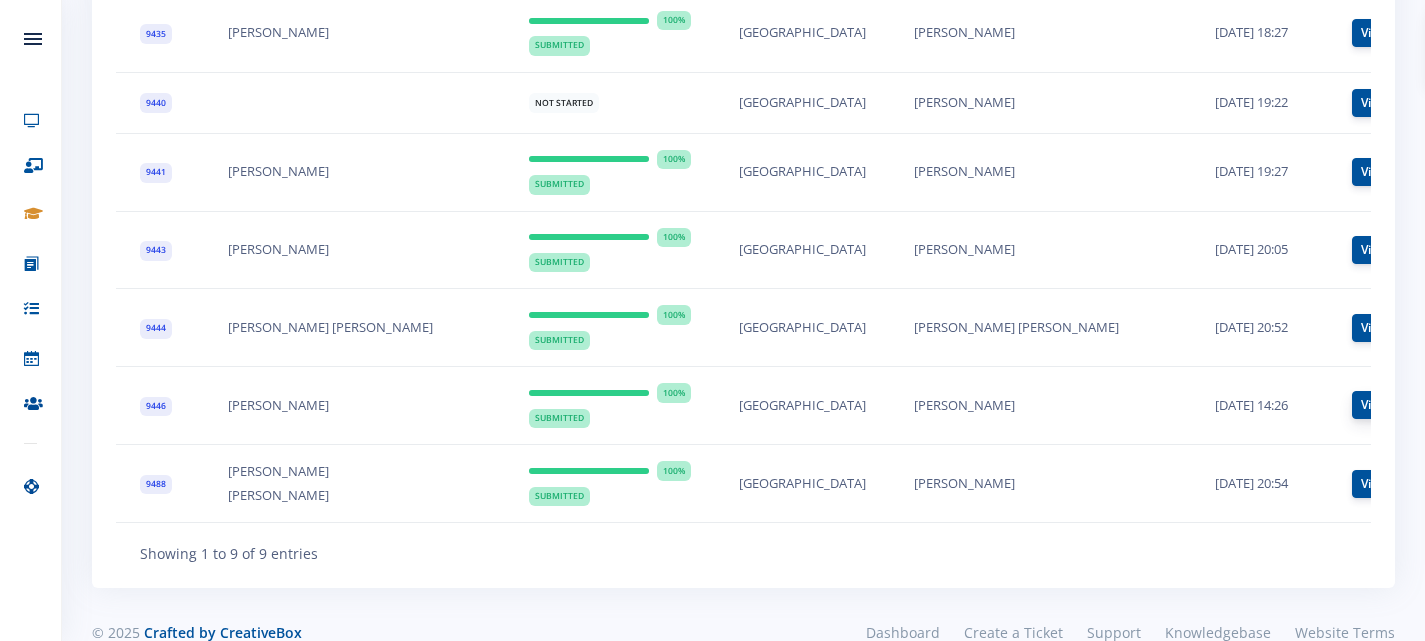 click on "View" at bounding box center [1375, 405] 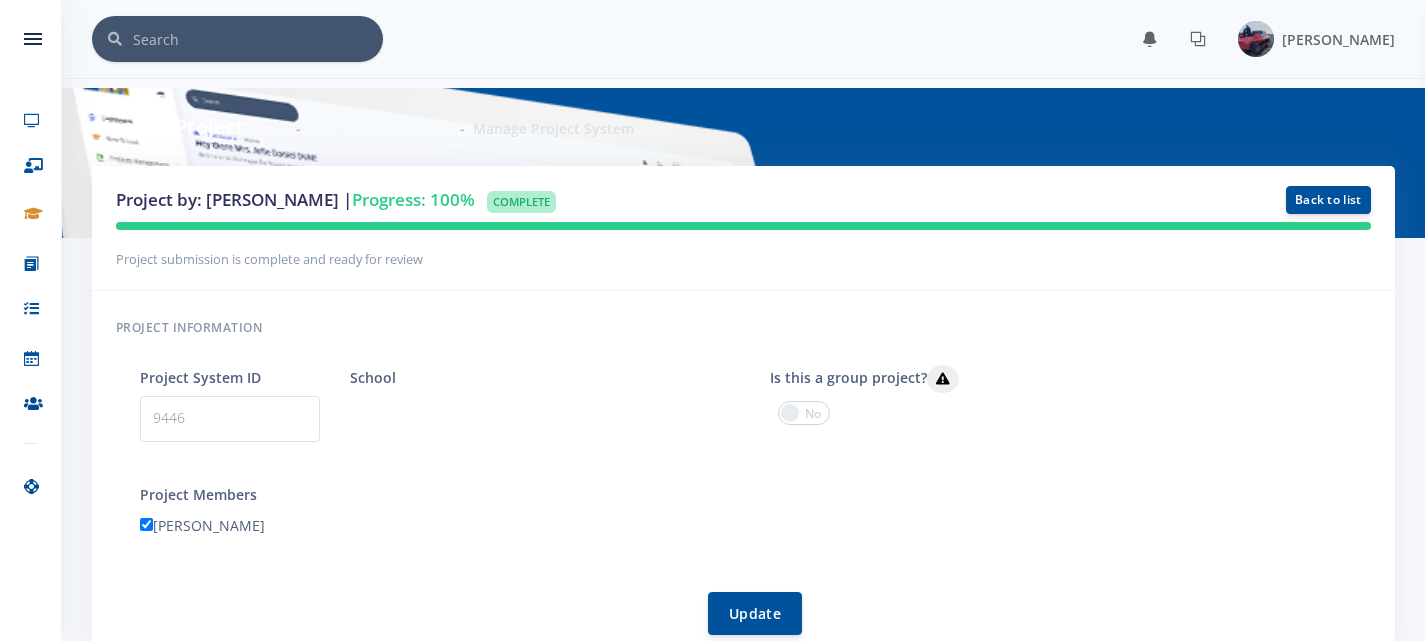 scroll, scrollTop: 0, scrollLeft: 0, axis: both 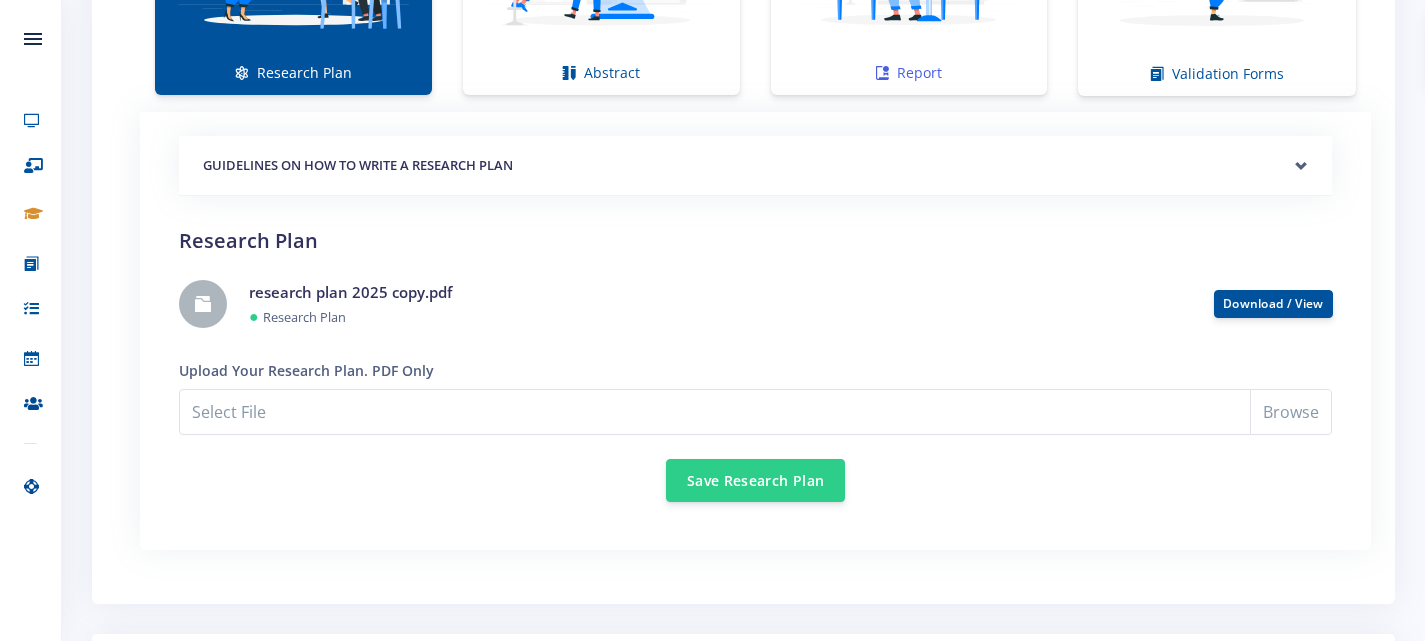 click on "Report" at bounding box center (909, -50) 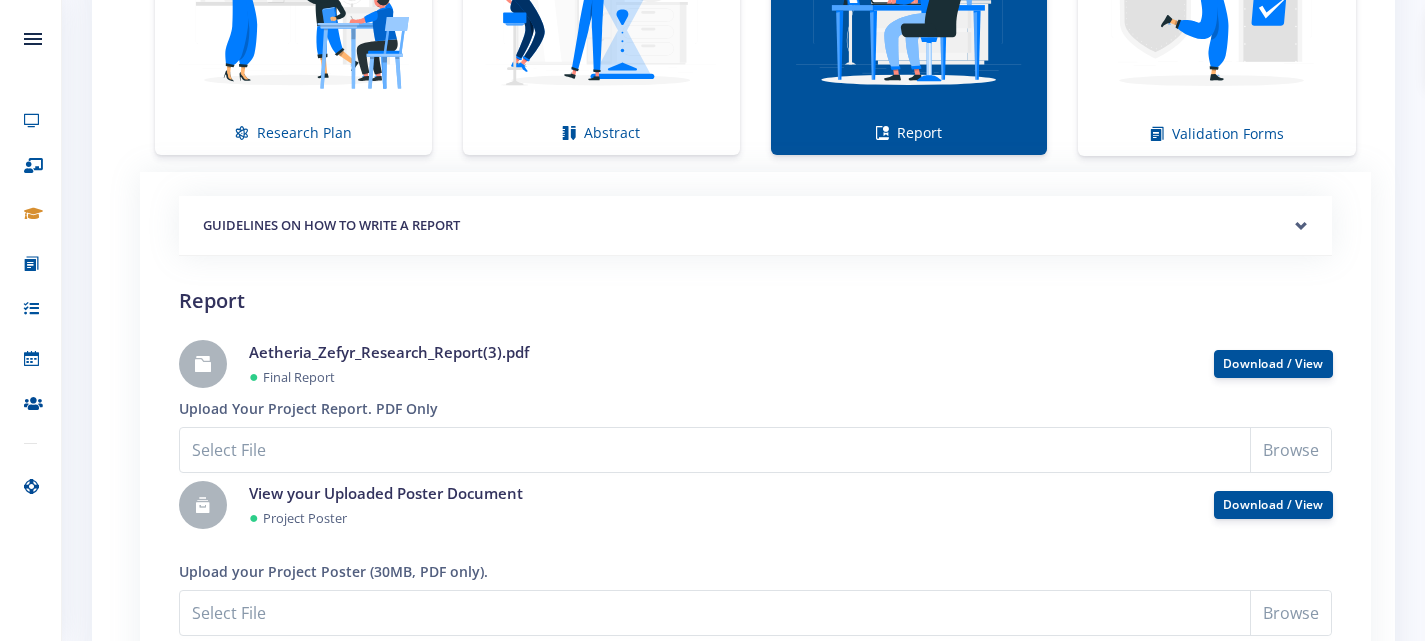 scroll, scrollTop: 1528, scrollLeft: 0, axis: vertical 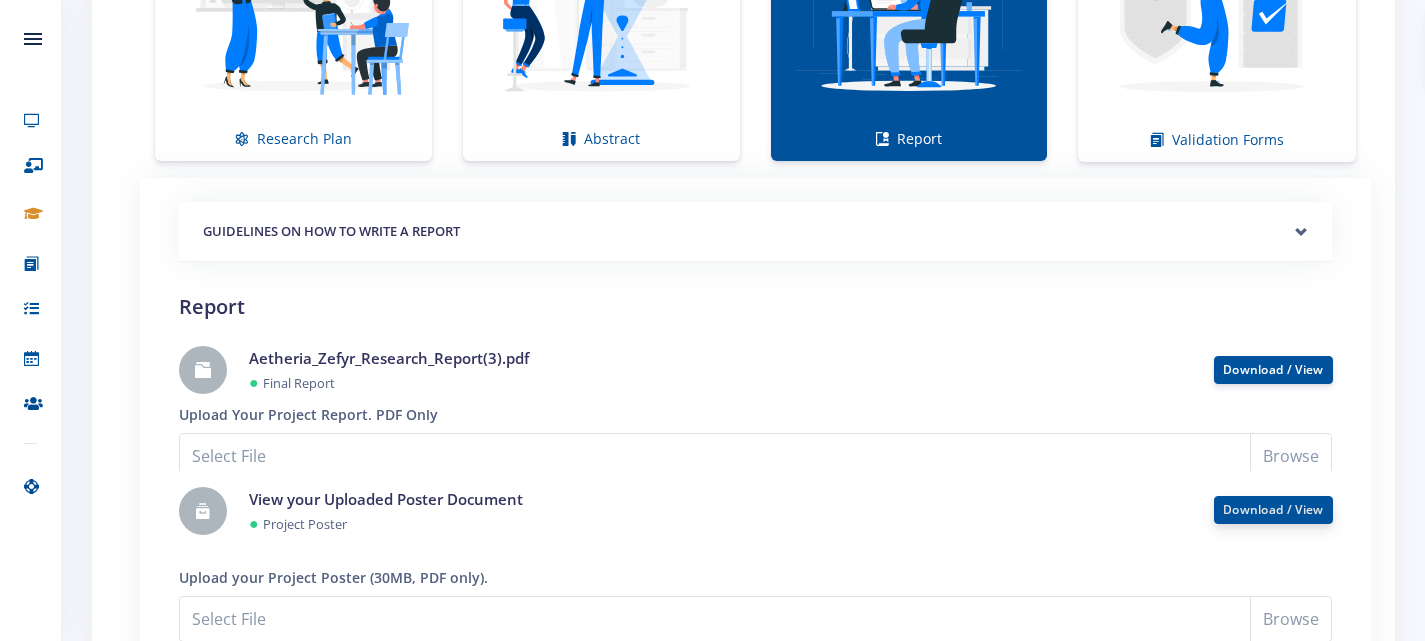click on "Download
/ View" at bounding box center [1273, 509] 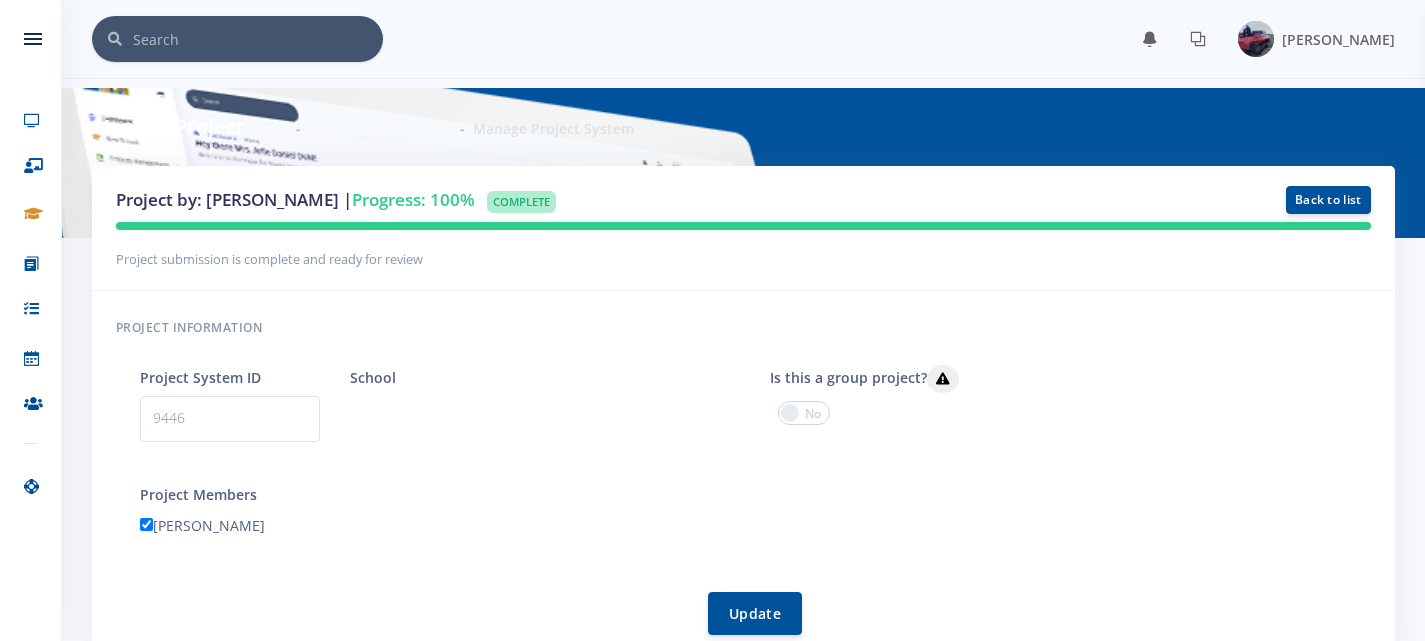 scroll, scrollTop: 1528, scrollLeft: 0, axis: vertical 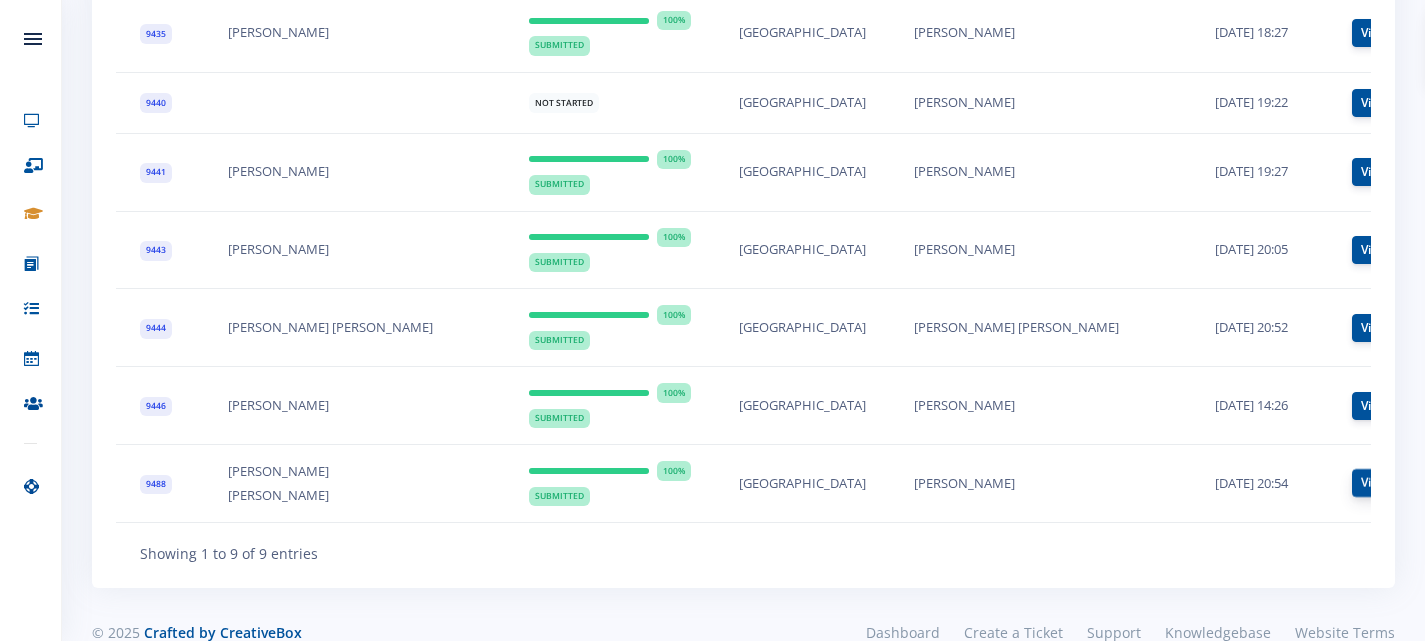 click on "View" at bounding box center (1375, 483) 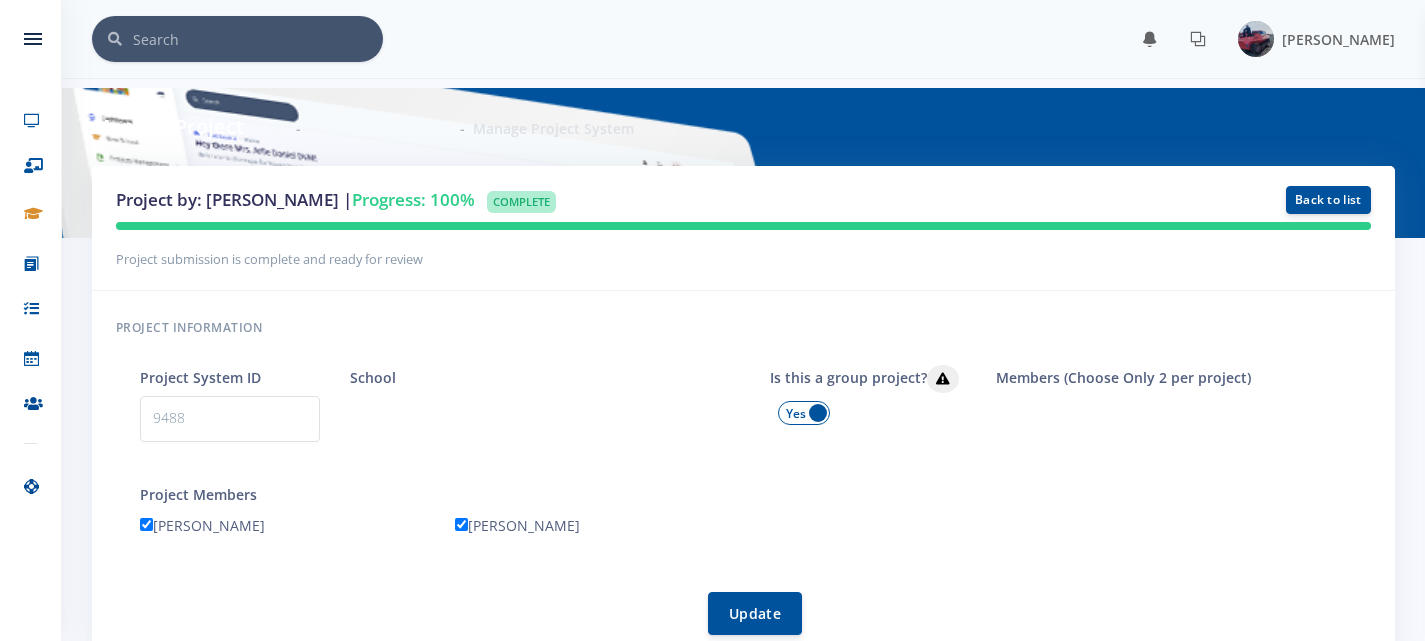 scroll, scrollTop: 0, scrollLeft: 0, axis: both 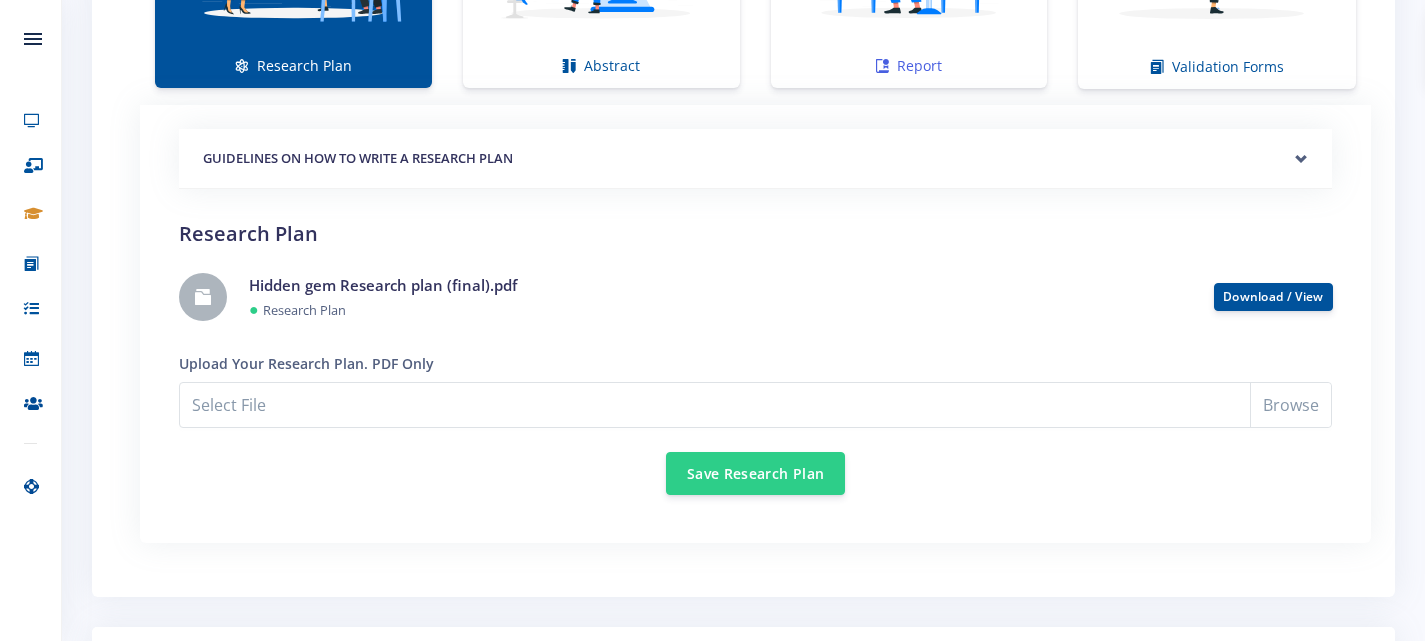 click at bounding box center (909, -68) 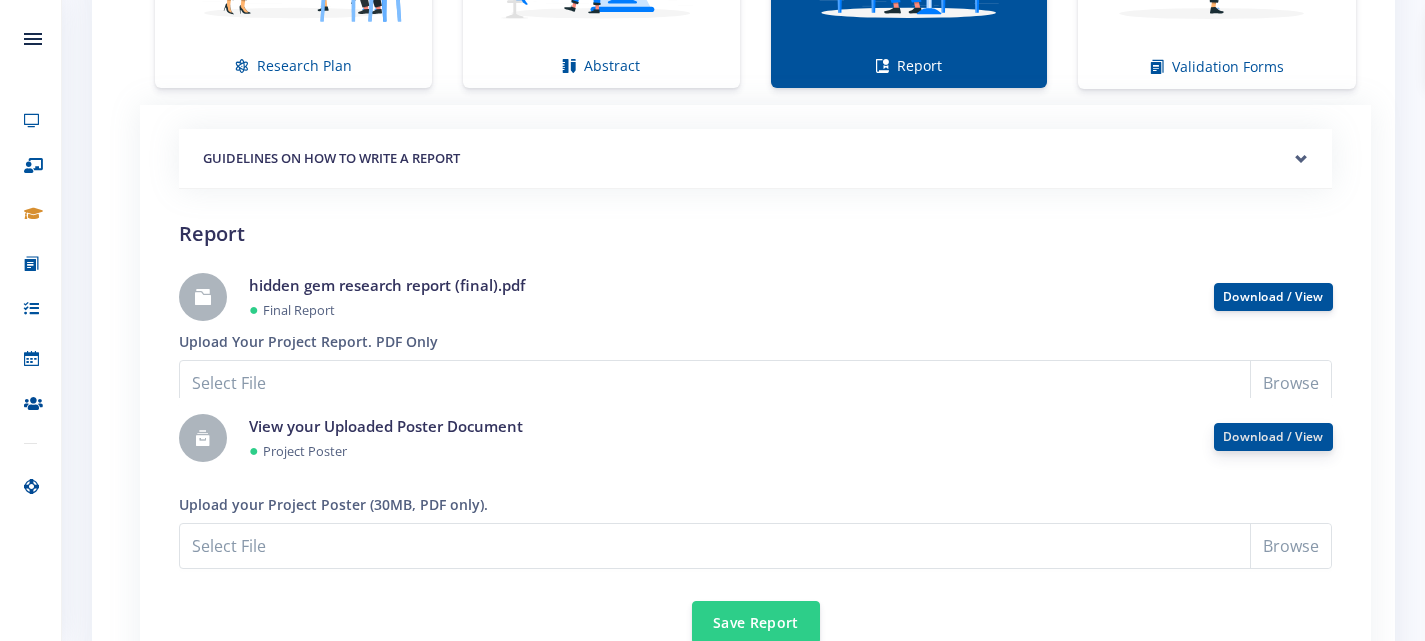 click on "Download
/ View" at bounding box center (1273, 436) 